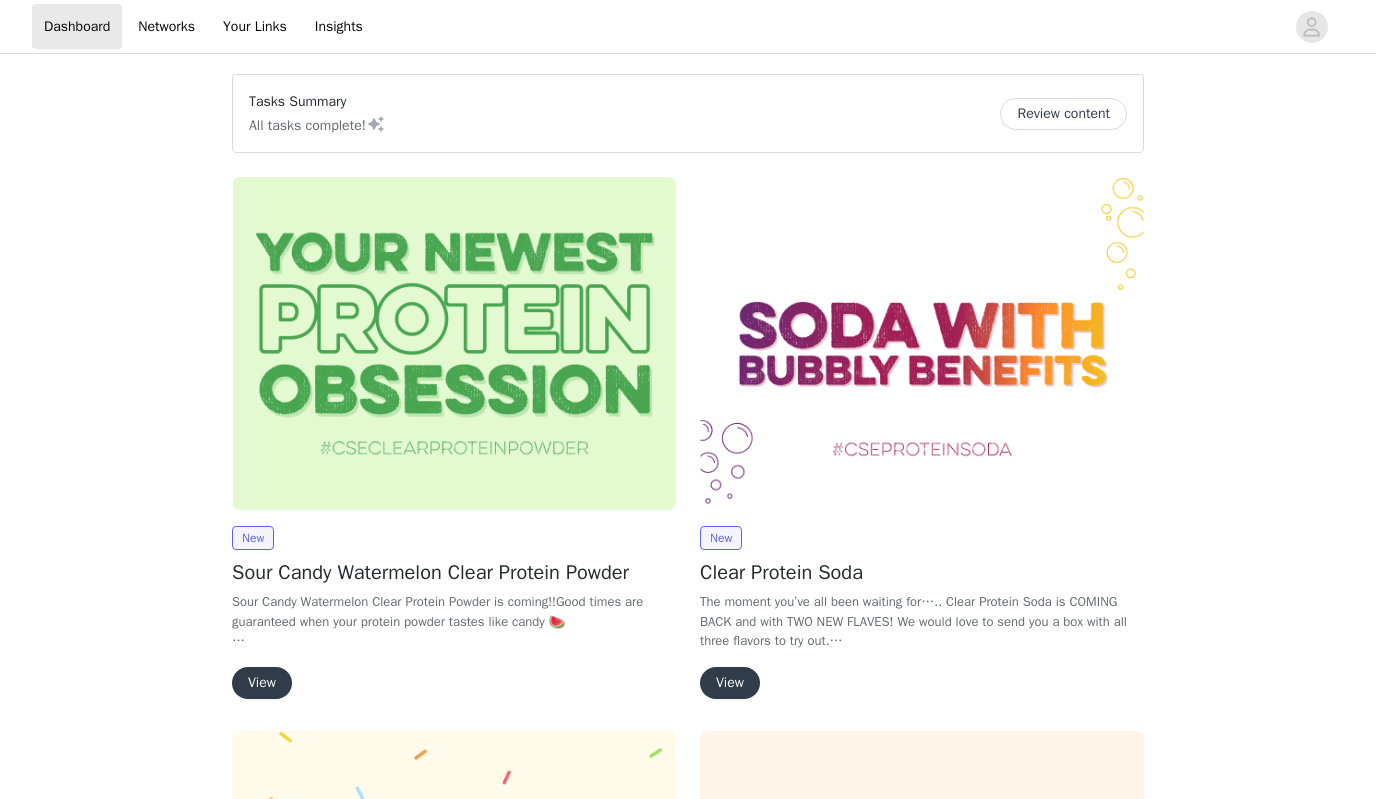 scroll, scrollTop: 0, scrollLeft: 0, axis: both 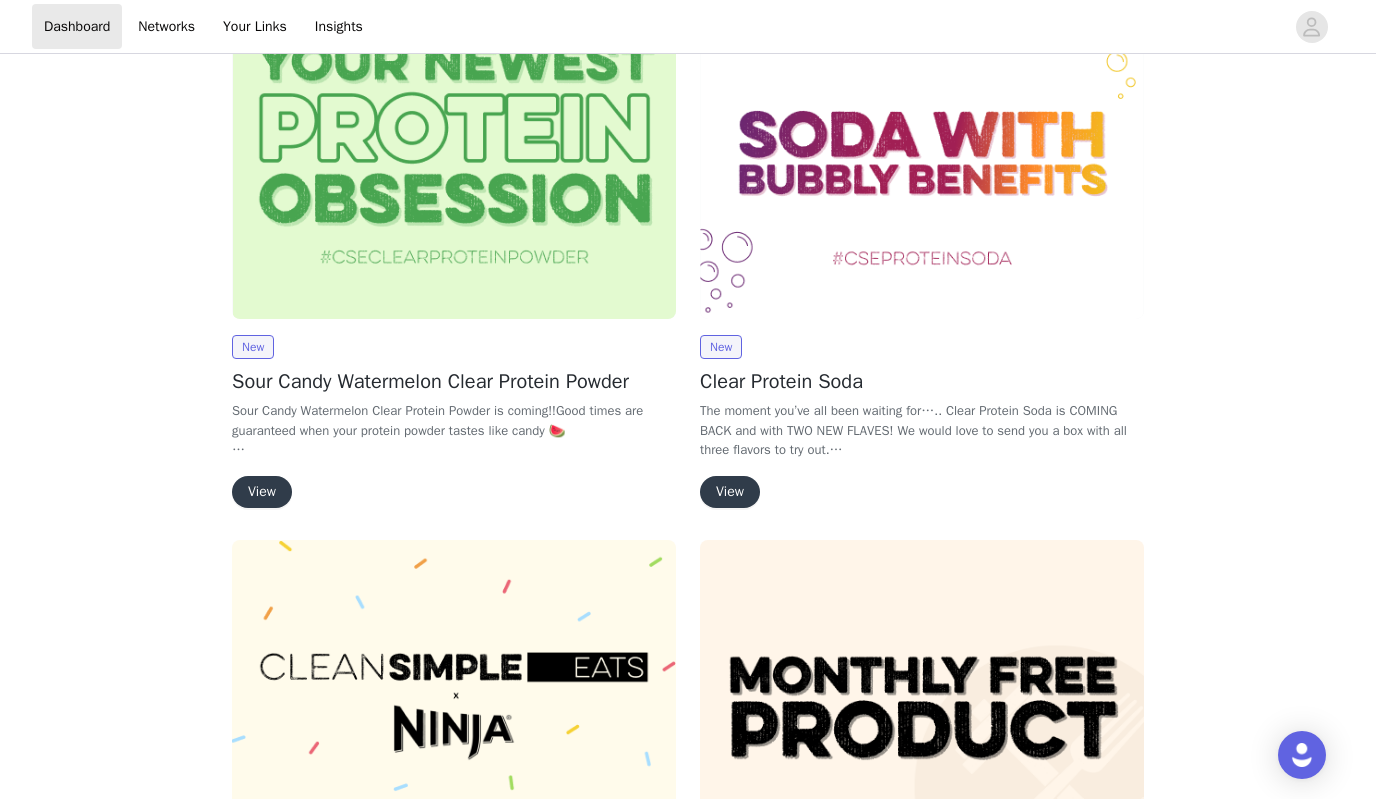 click on "View" at bounding box center [262, 492] 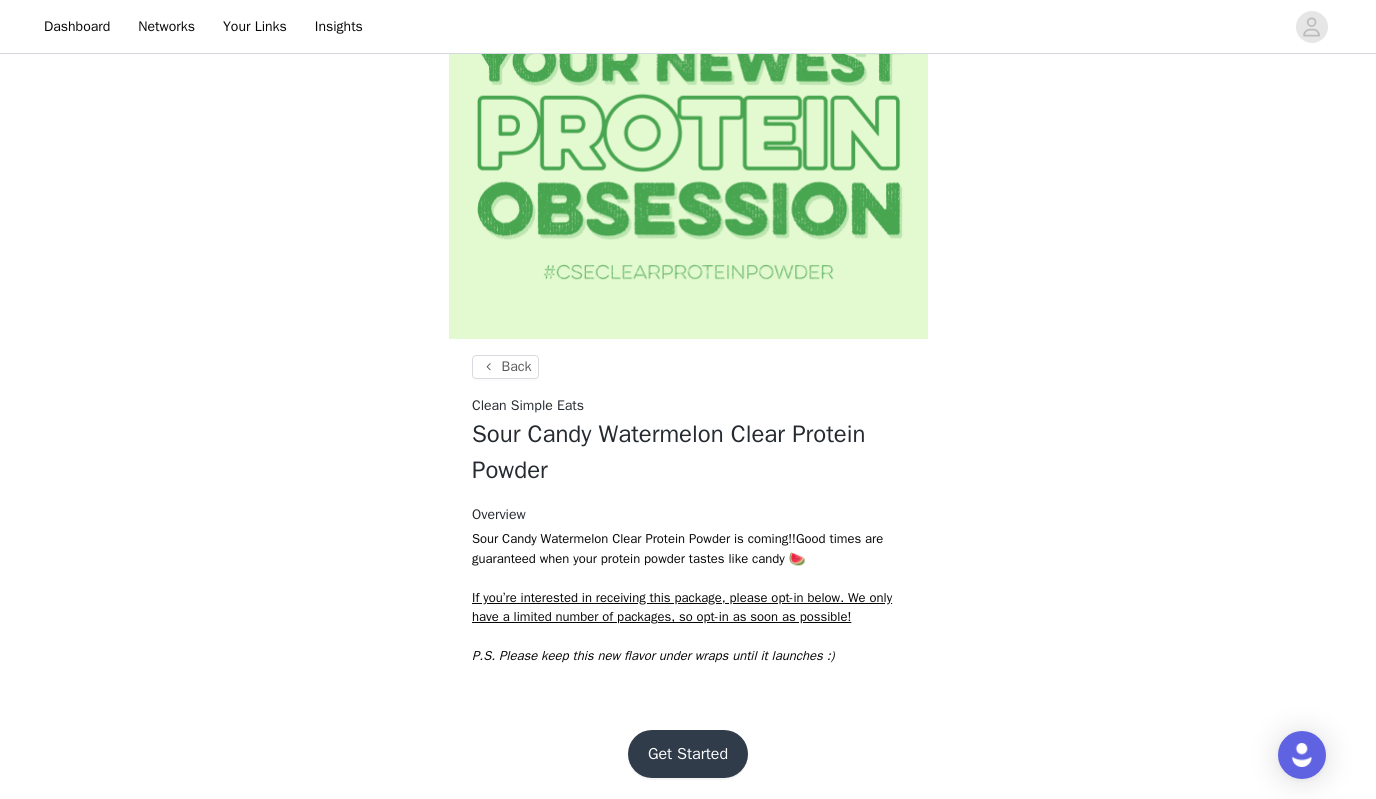 scroll, scrollTop: 77, scrollLeft: 0, axis: vertical 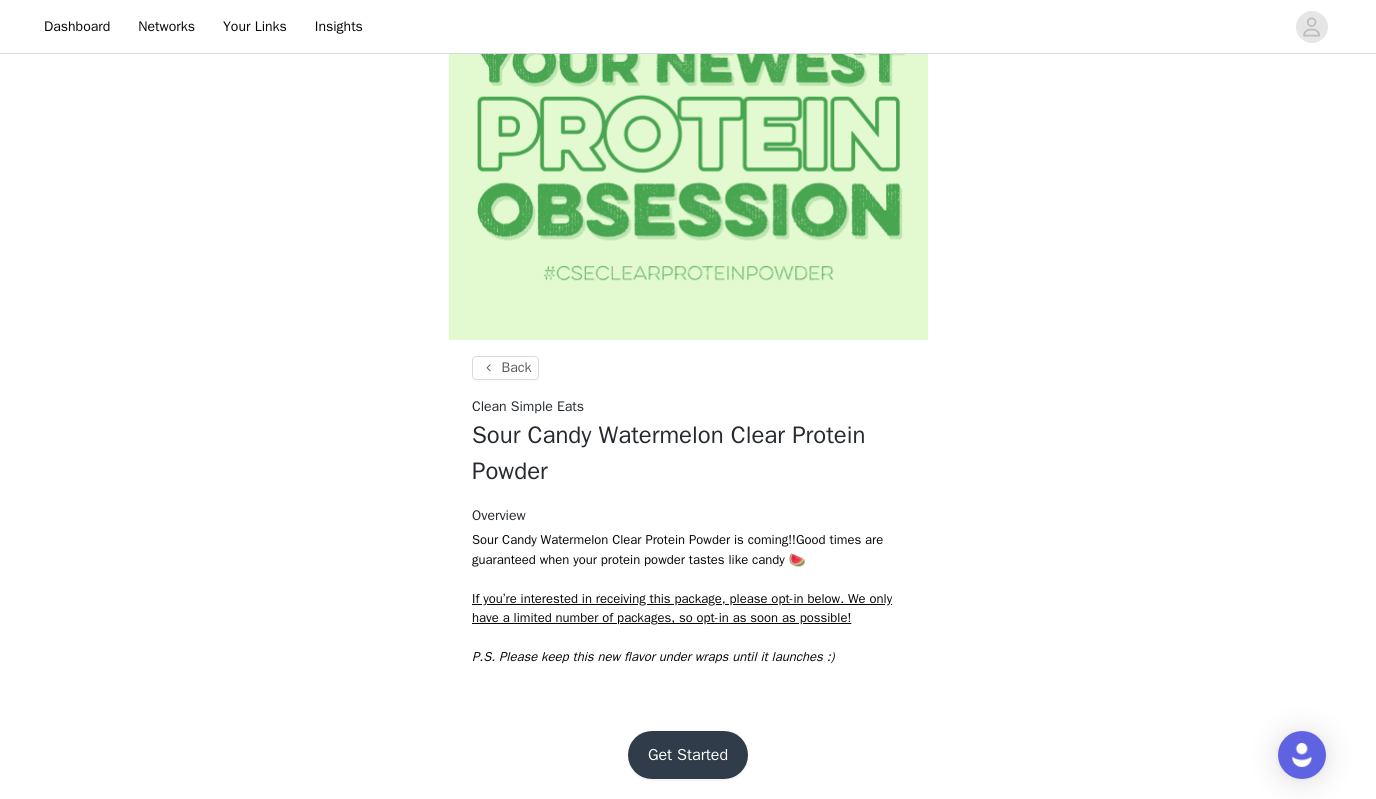 click on "Get Started" at bounding box center [688, 755] 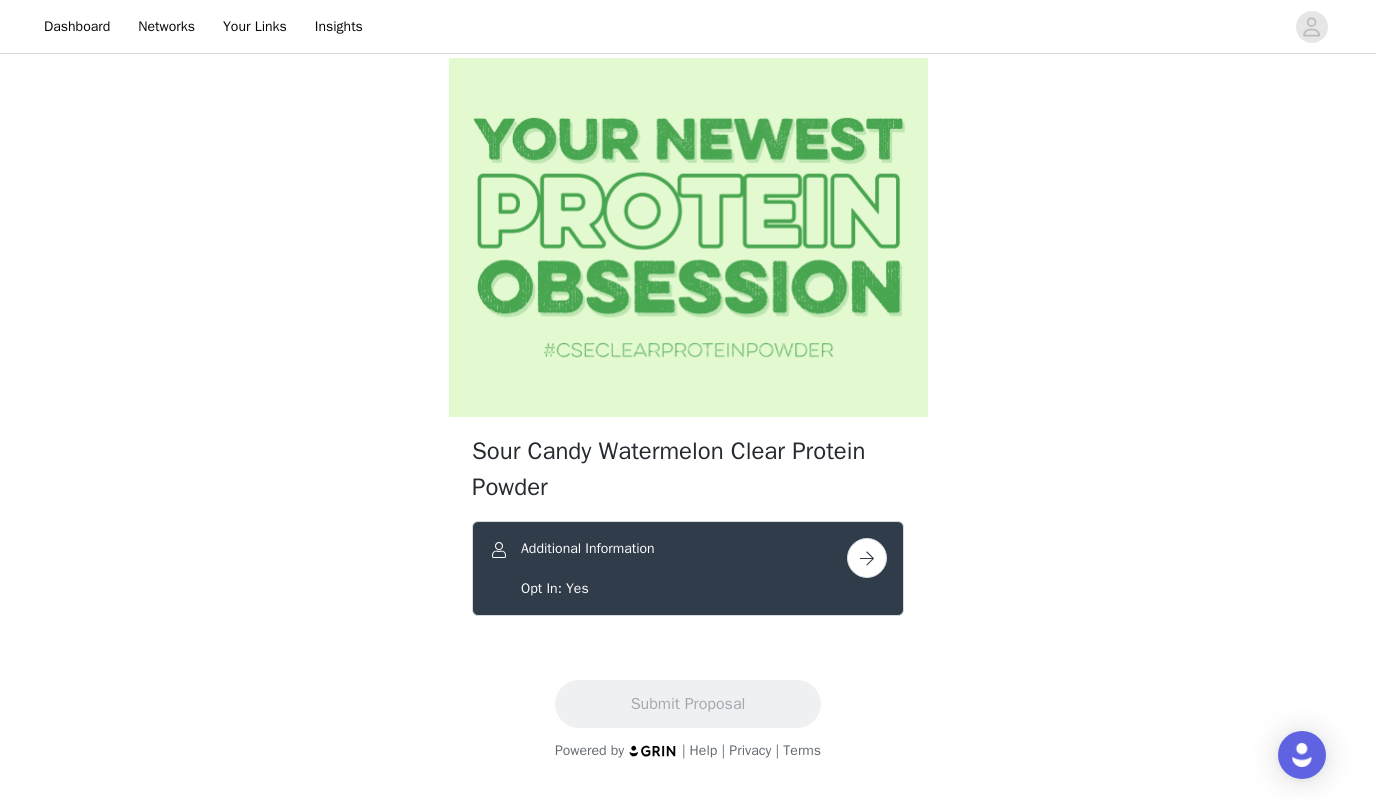 scroll, scrollTop: 0, scrollLeft: 0, axis: both 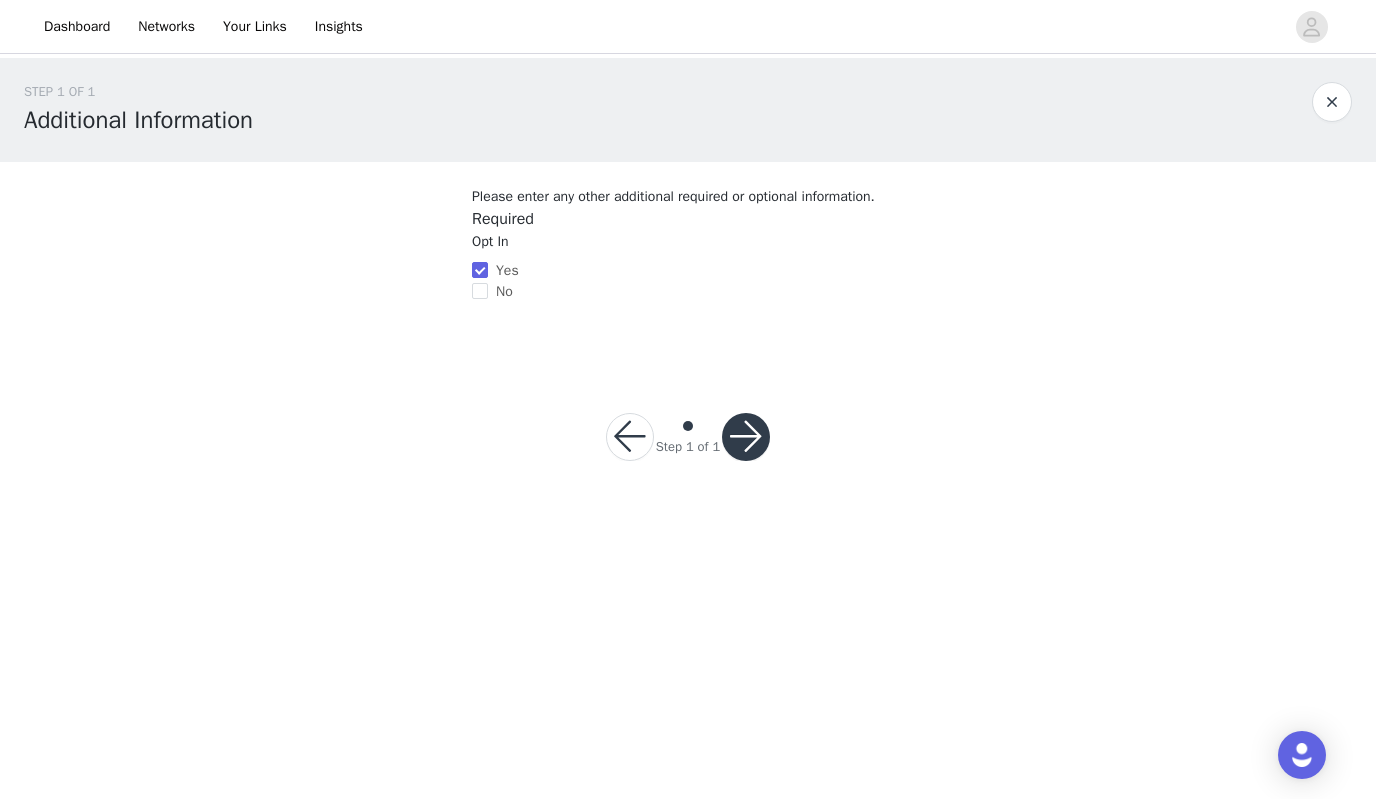 click at bounding box center [746, 437] 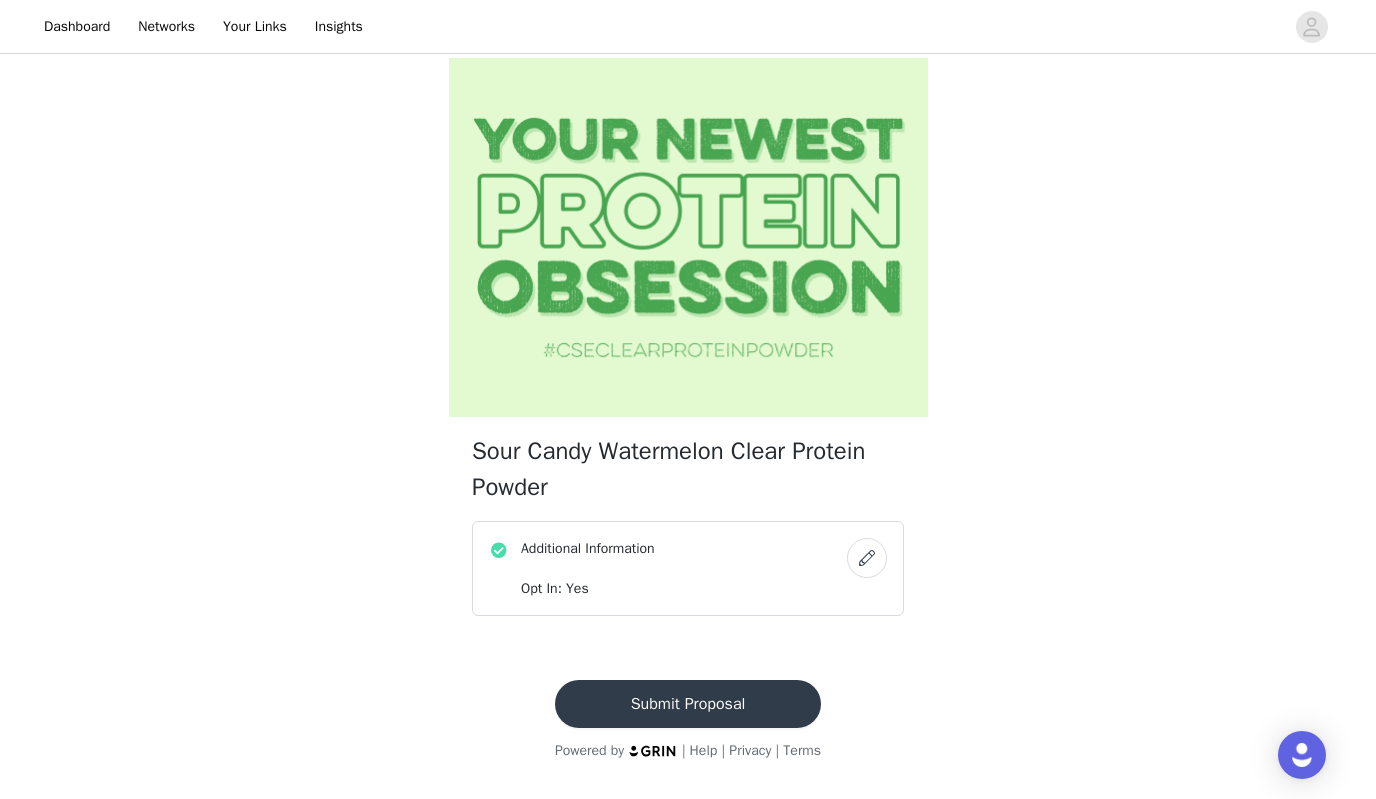 click on "Submit Proposal" at bounding box center (688, 704) 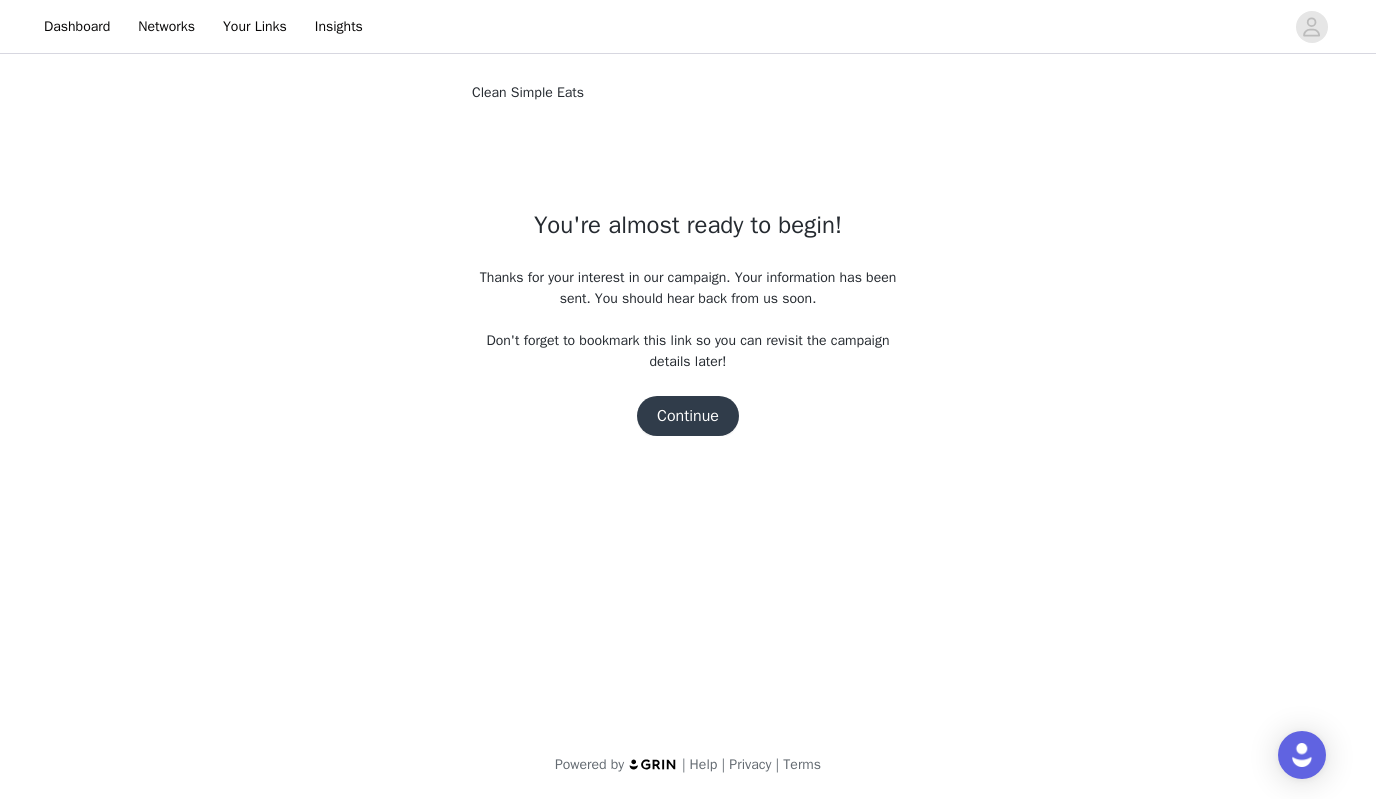 click on "Continue" at bounding box center (688, 416) 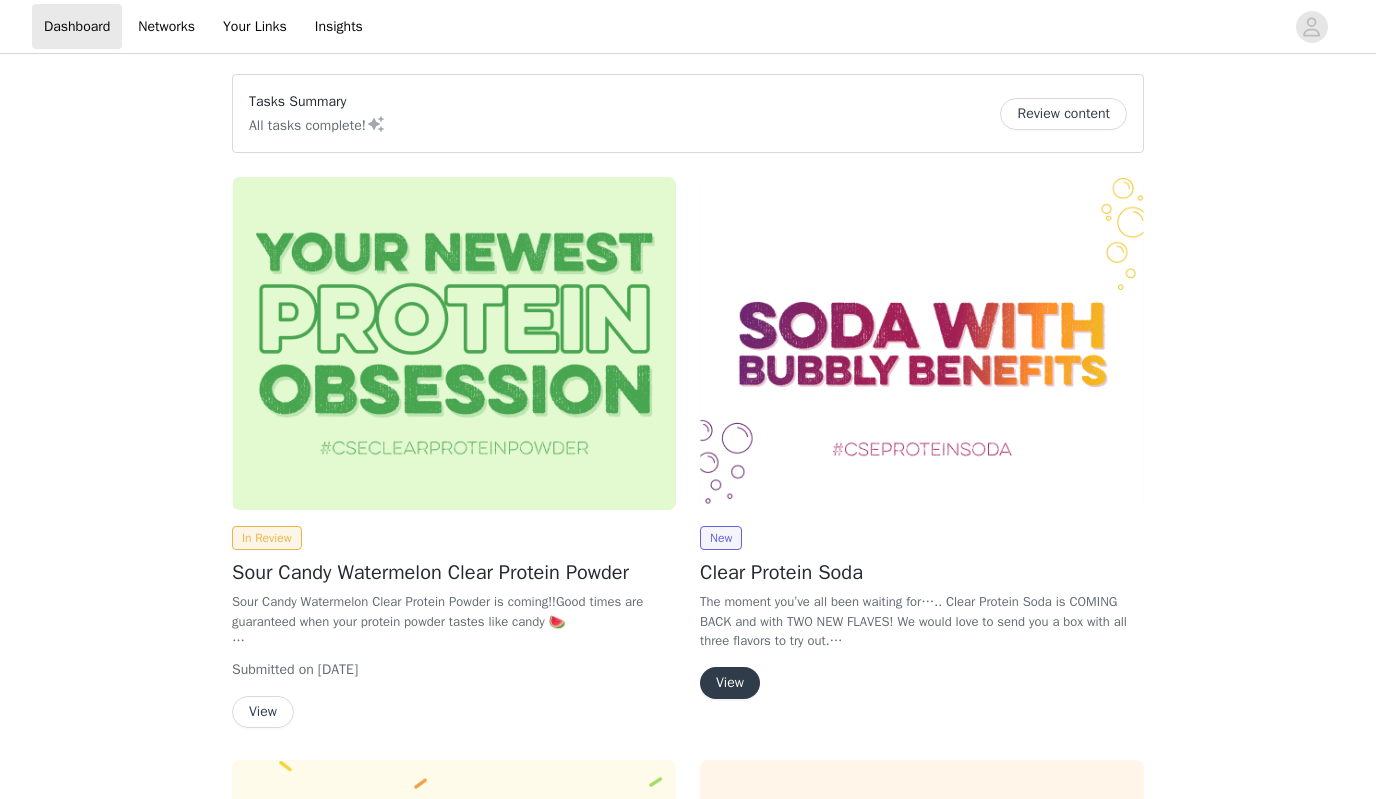 scroll, scrollTop: 0, scrollLeft: 0, axis: both 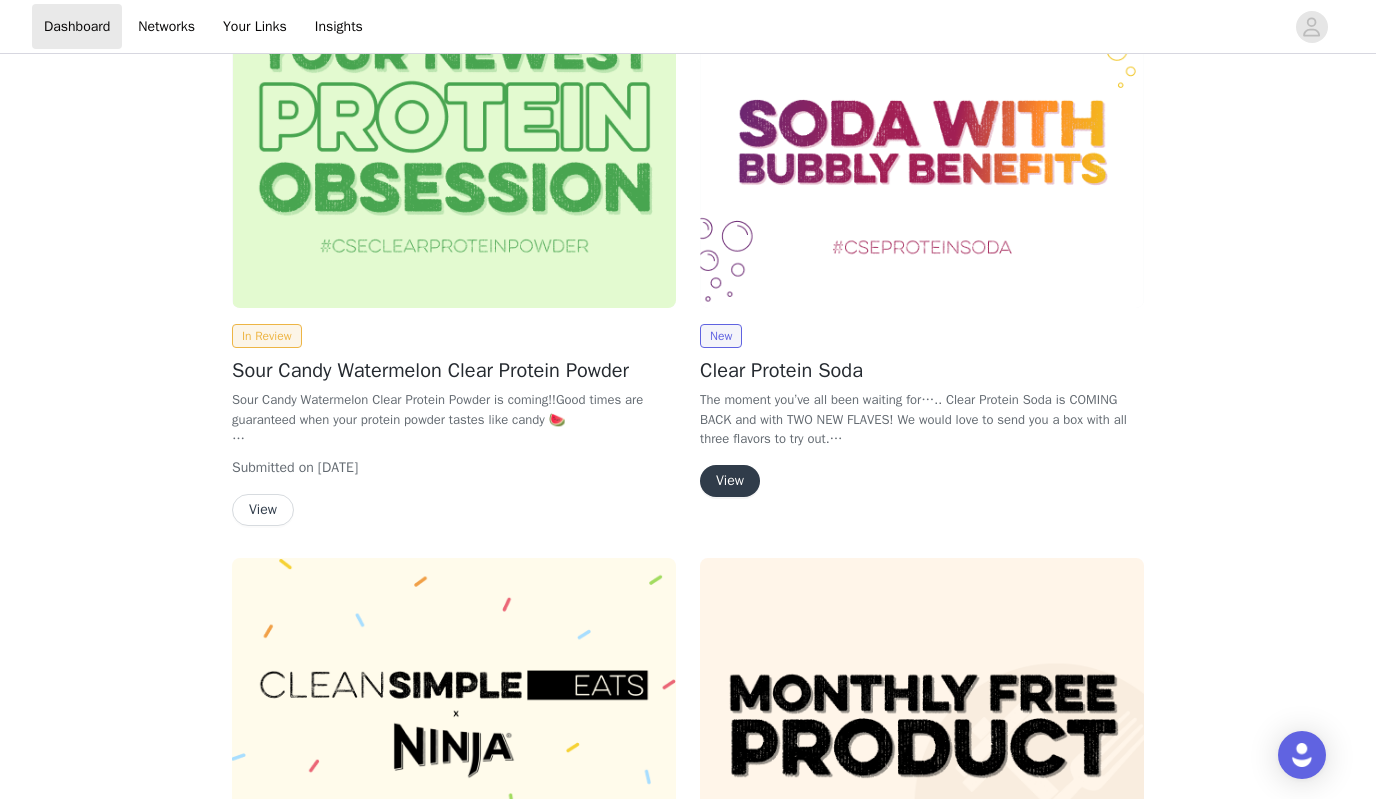 click on "View" at bounding box center [730, 481] 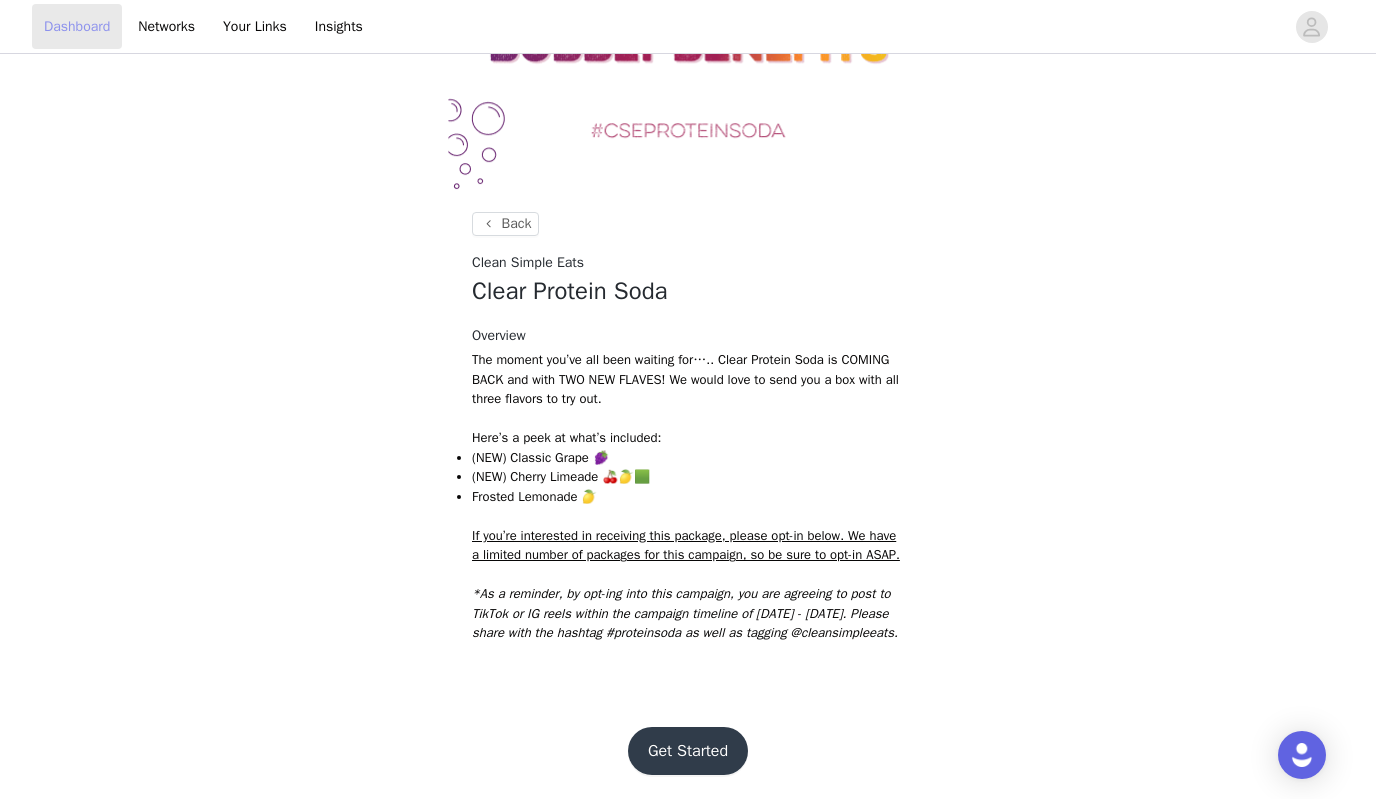 scroll, scrollTop: 202, scrollLeft: 0, axis: vertical 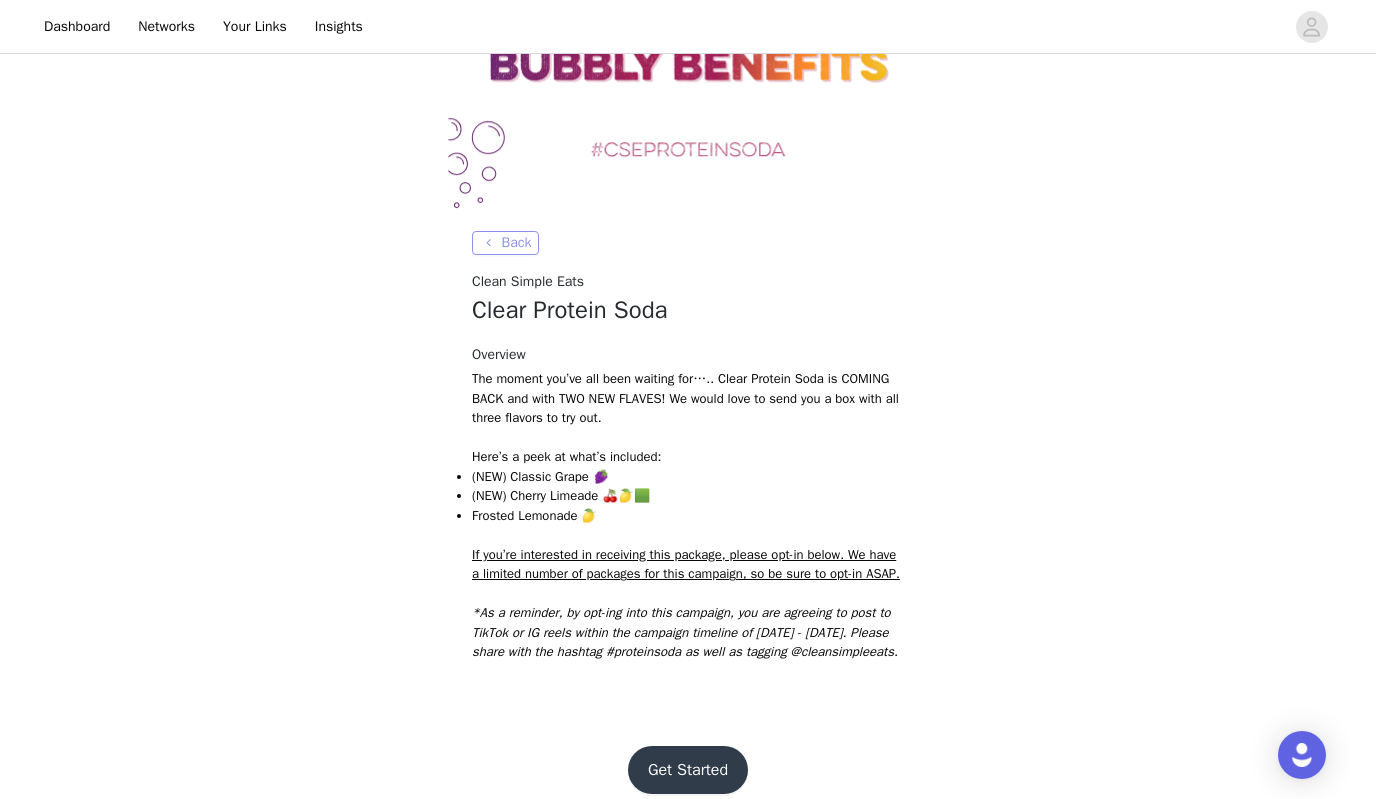 click on "Back" at bounding box center [505, 243] 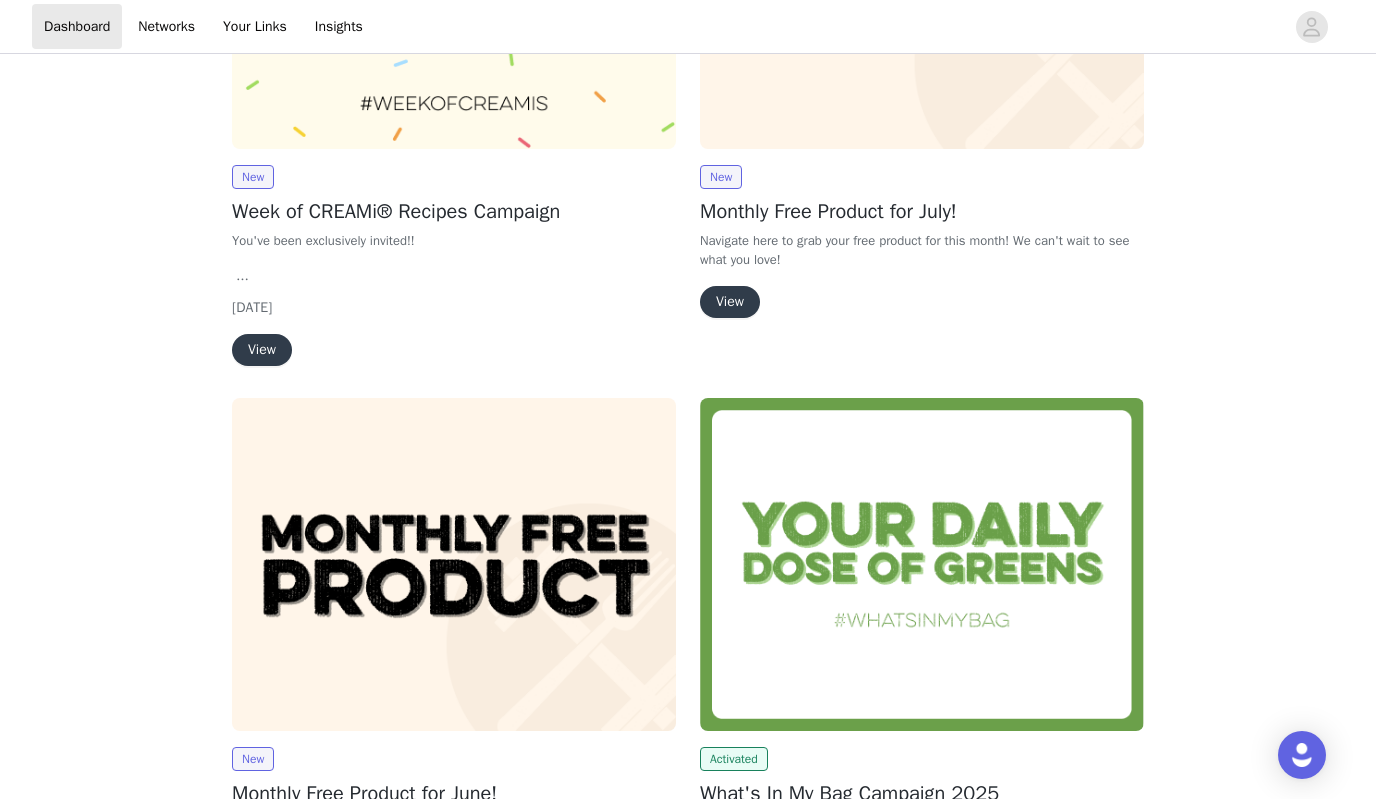 scroll, scrollTop: 940, scrollLeft: 0, axis: vertical 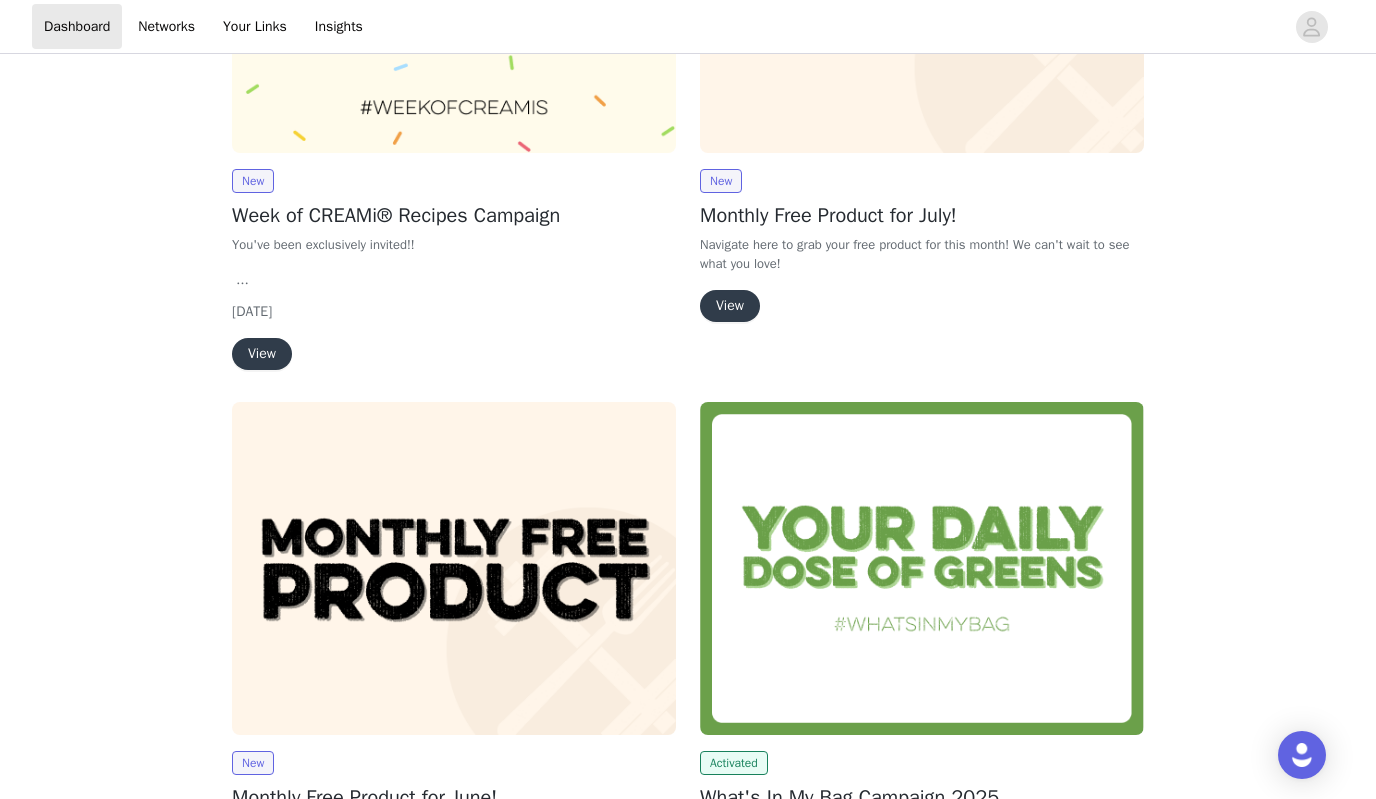 click on "View" at bounding box center (730, 306) 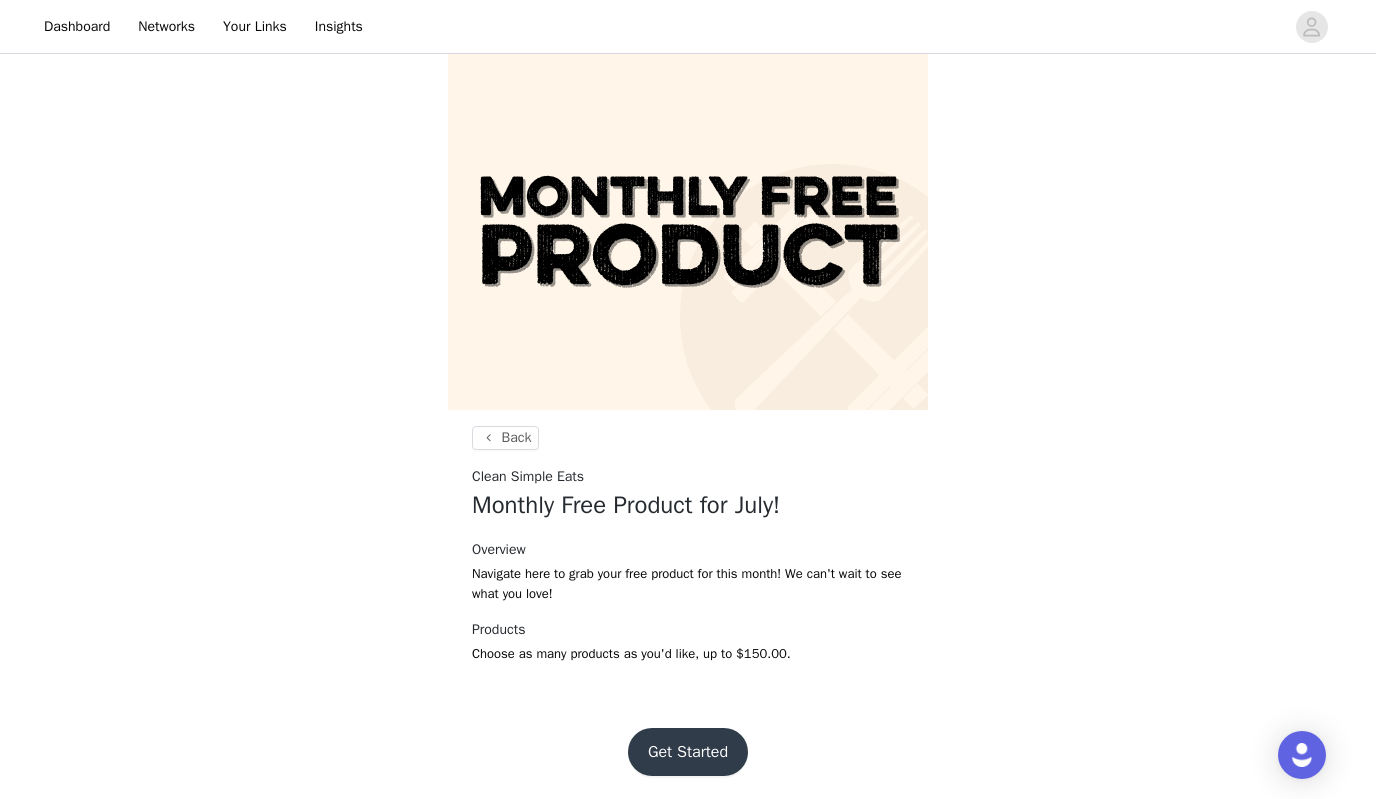 scroll, scrollTop: 7, scrollLeft: 0, axis: vertical 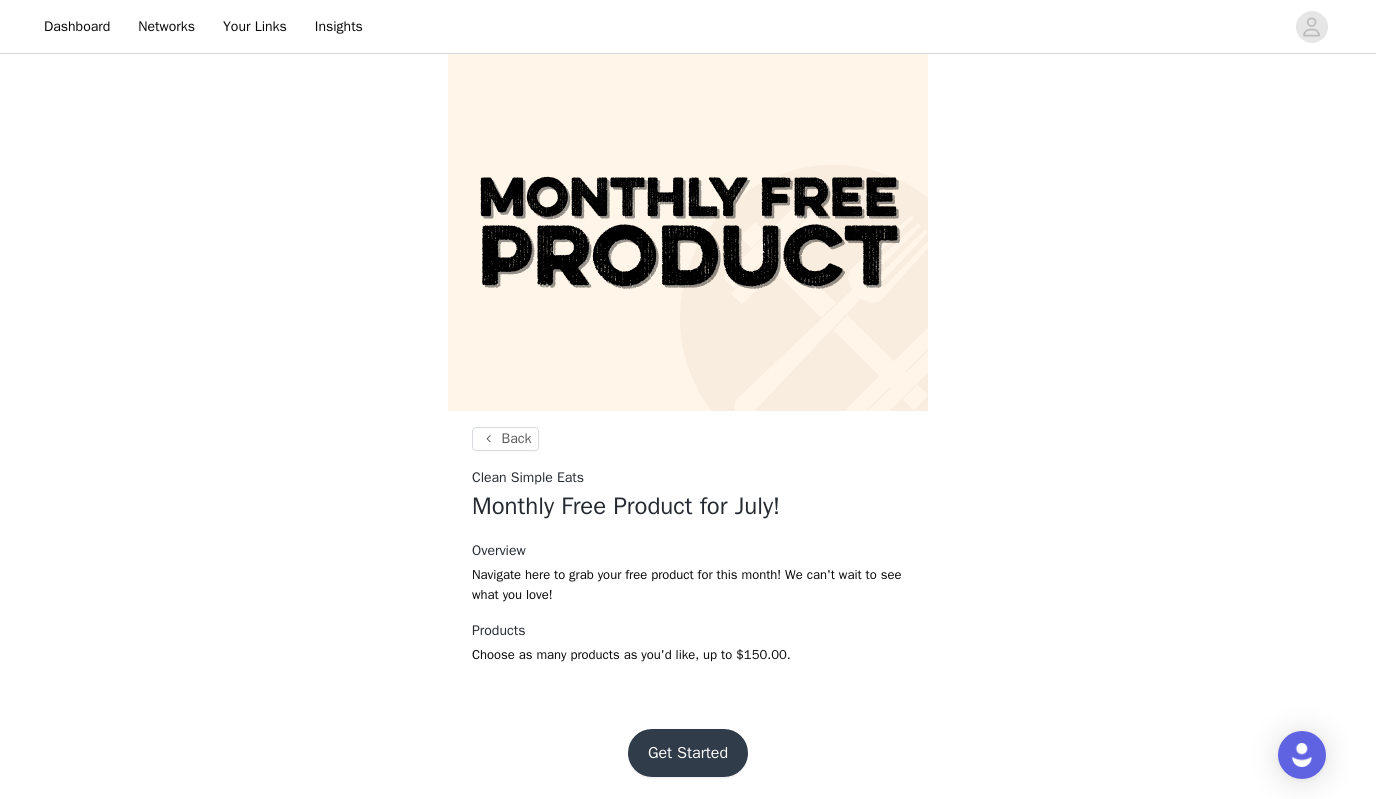click on "Get Started" at bounding box center (688, 753) 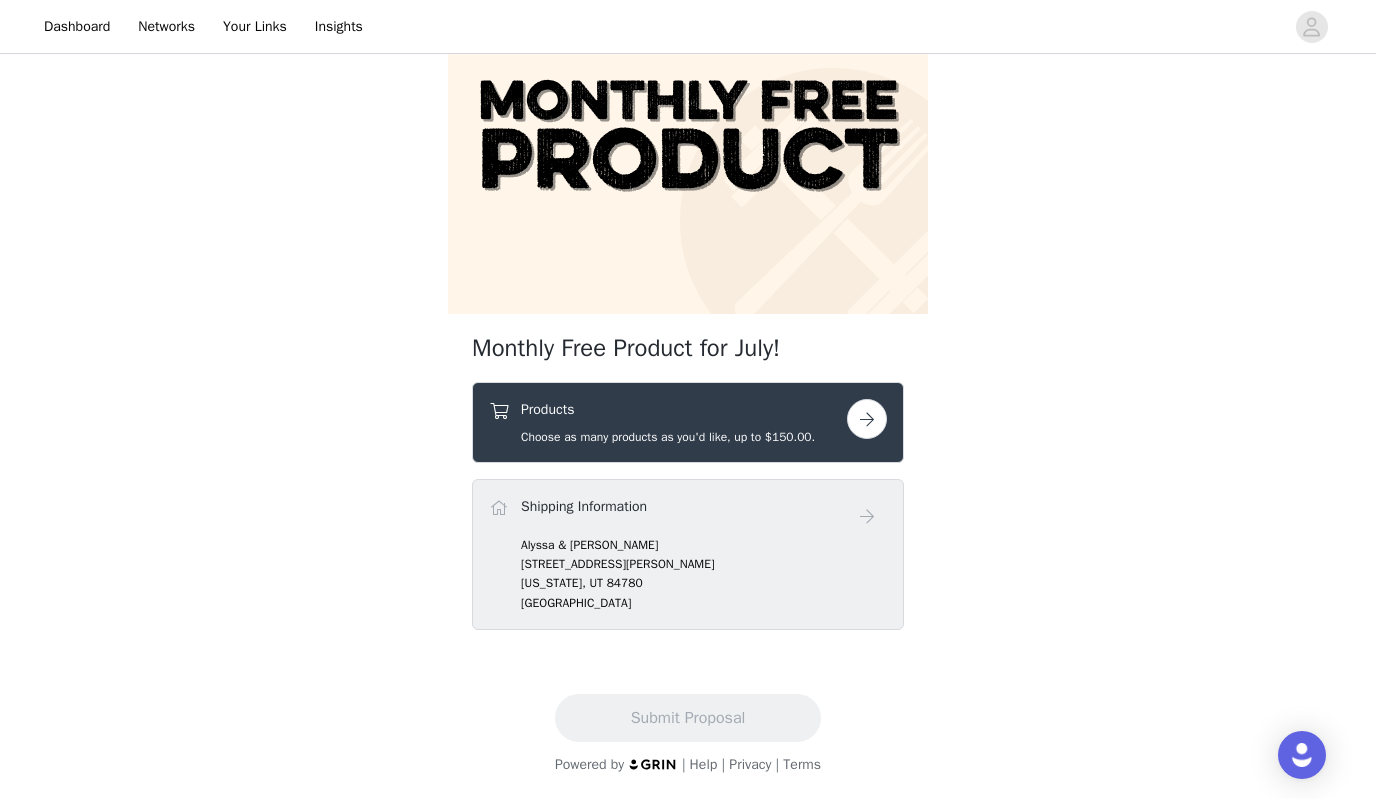 scroll, scrollTop: 104, scrollLeft: 0, axis: vertical 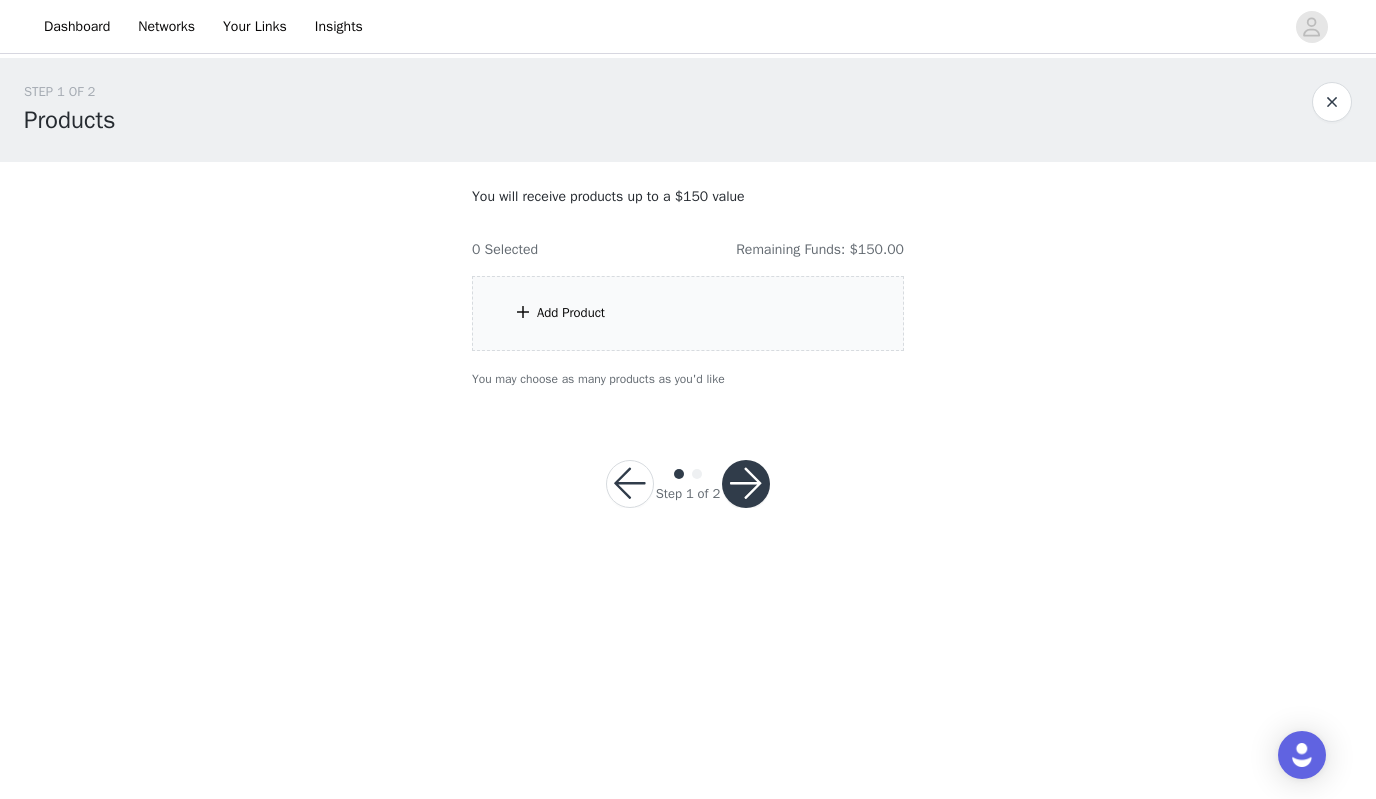 click on "Add Product" at bounding box center [688, 313] 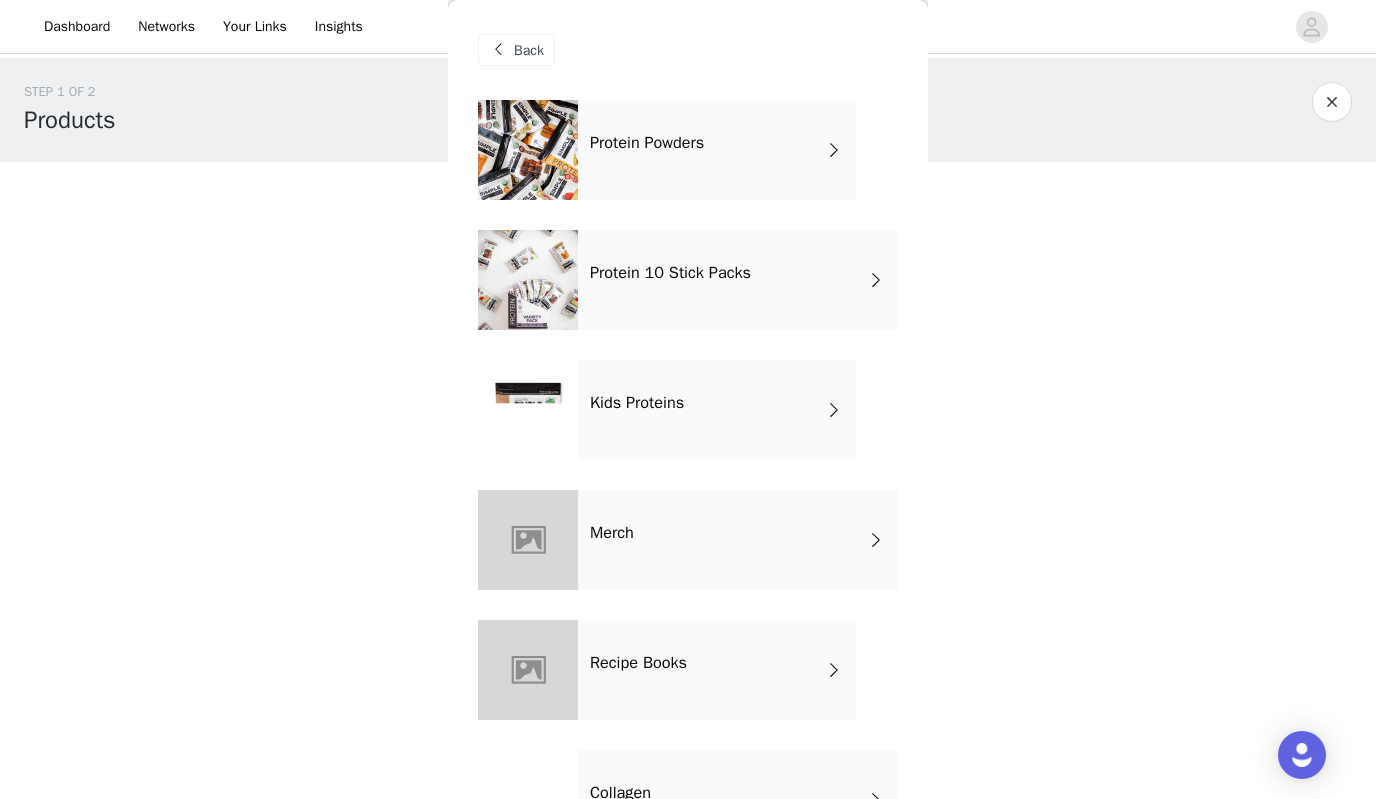 scroll, scrollTop: -1, scrollLeft: 0, axis: vertical 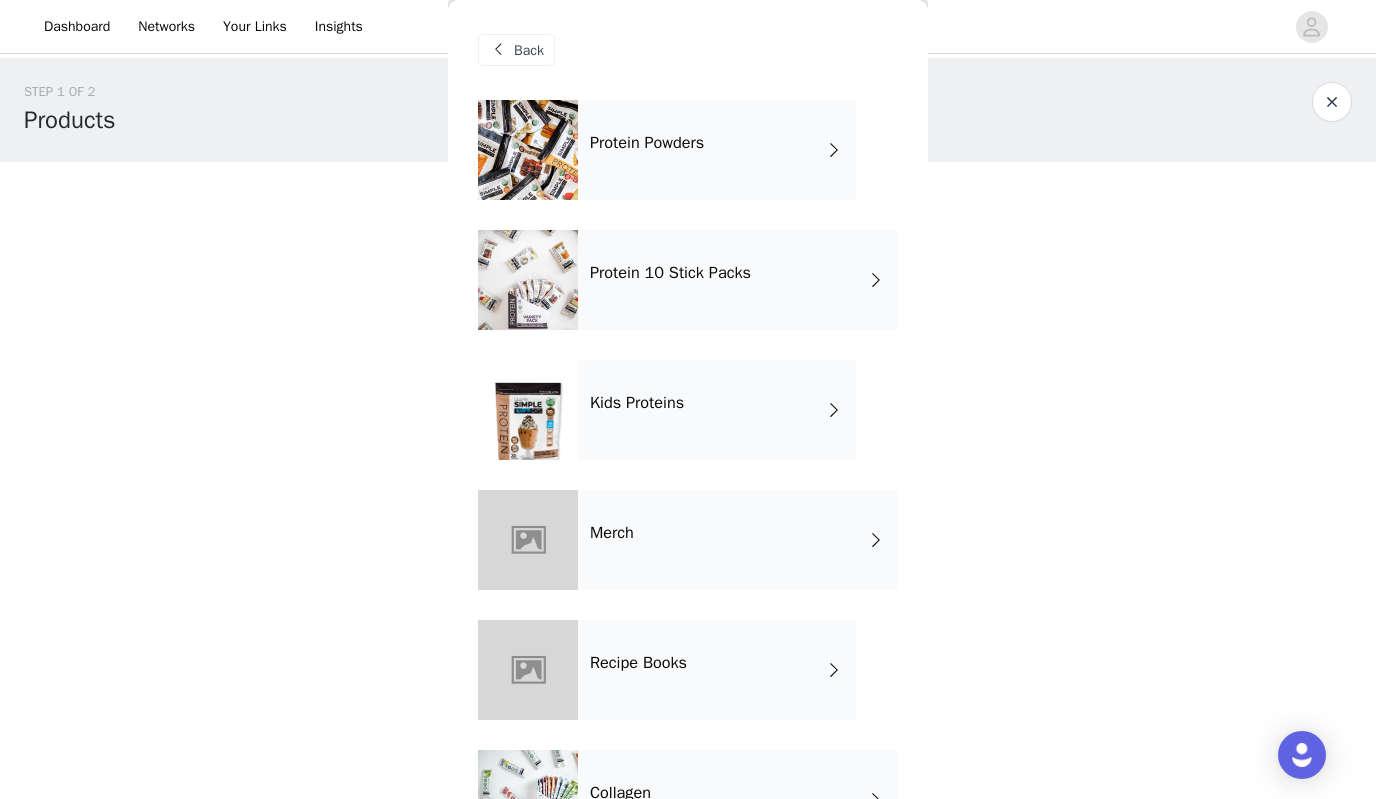 click on "Protein Powders" at bounding box center (717, 150) 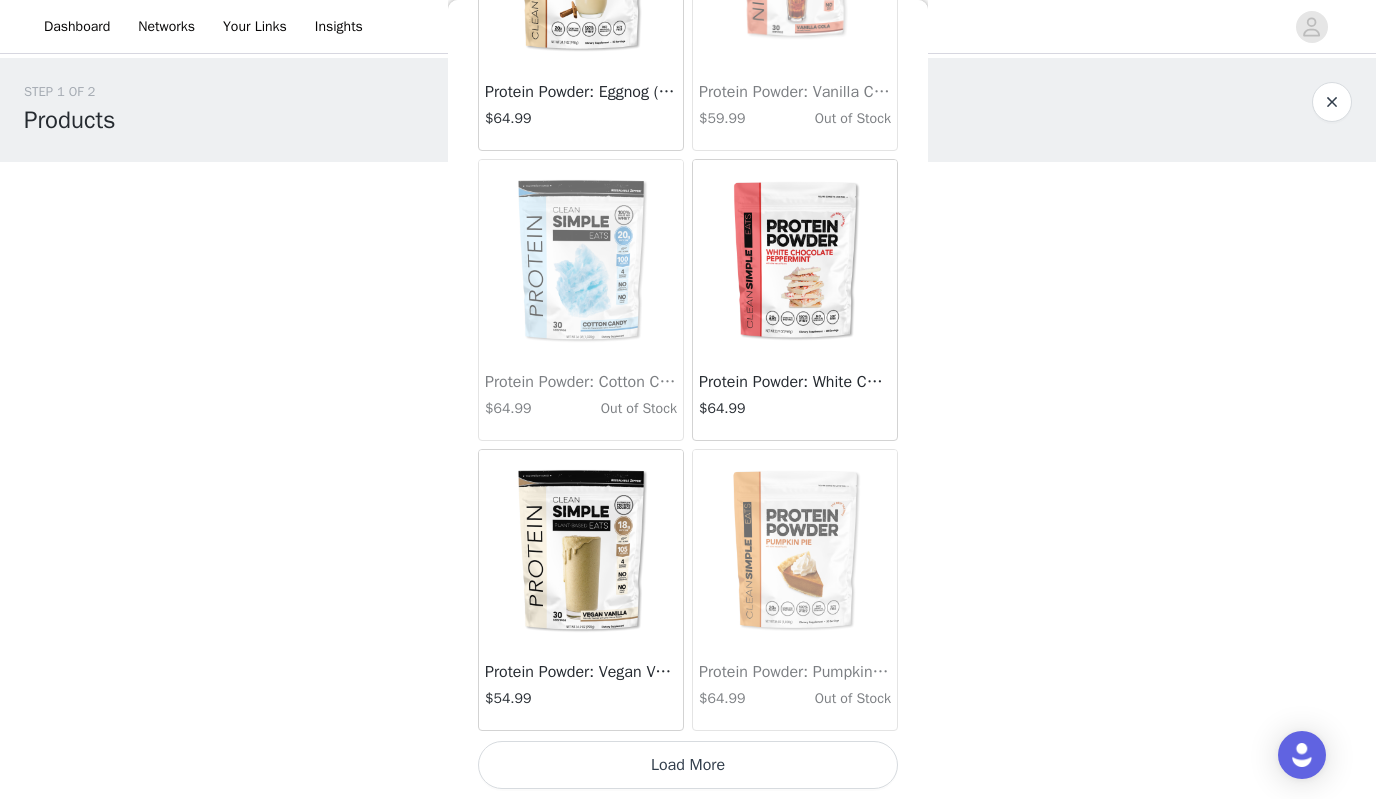 scroll, scrollTop: 2261, scrollLeft: 0, axis: vertical 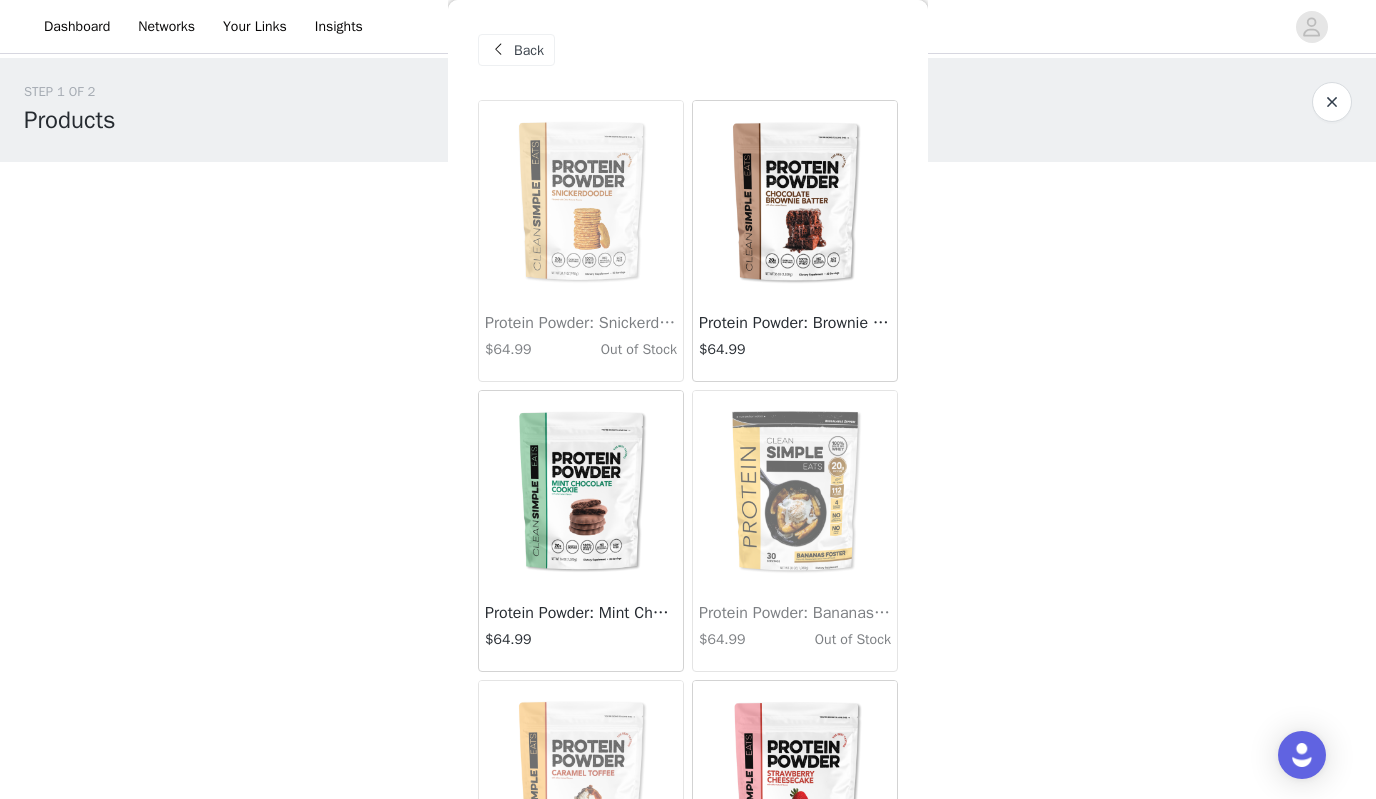 click on "Back" at bounding box center (529, 50) 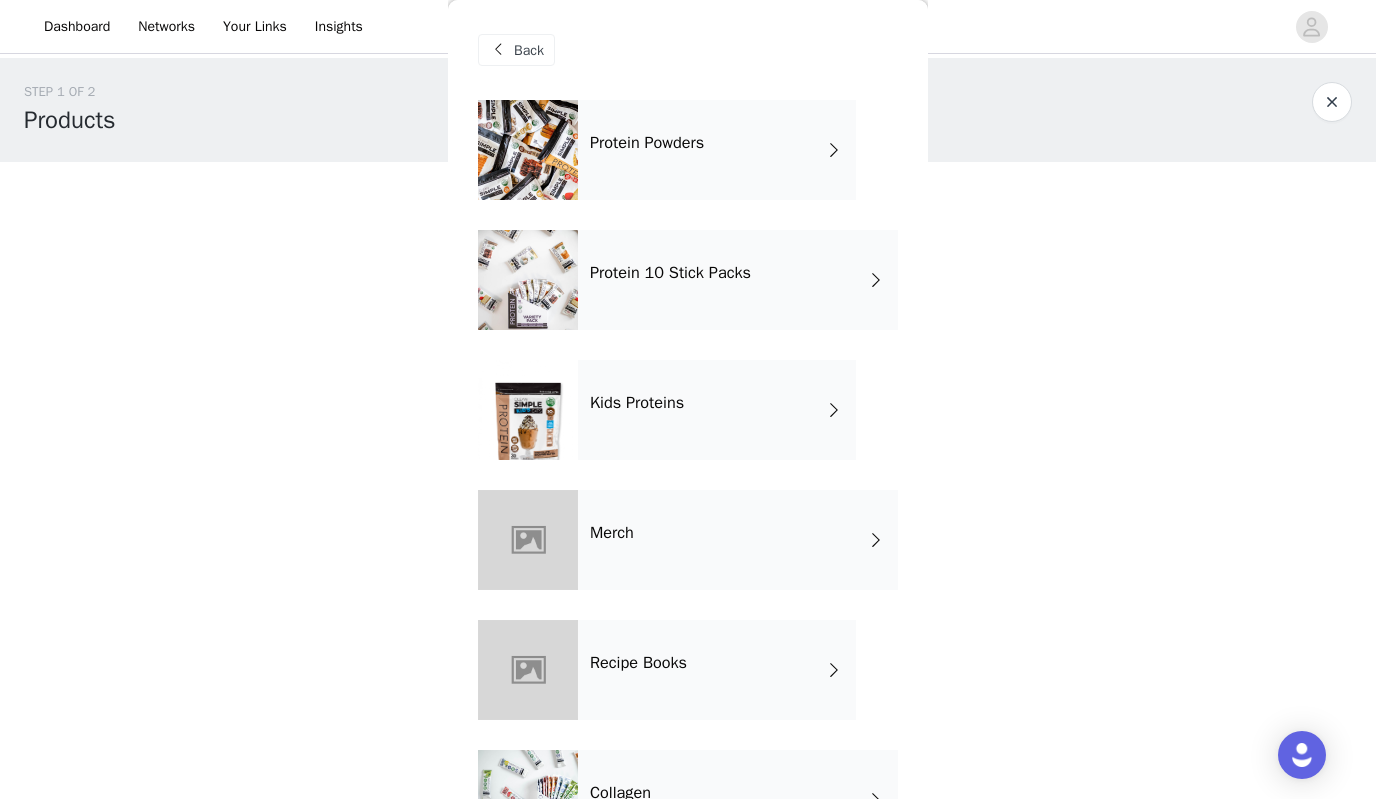 click on "Kids Proteins" at bounding box center (717, 410) 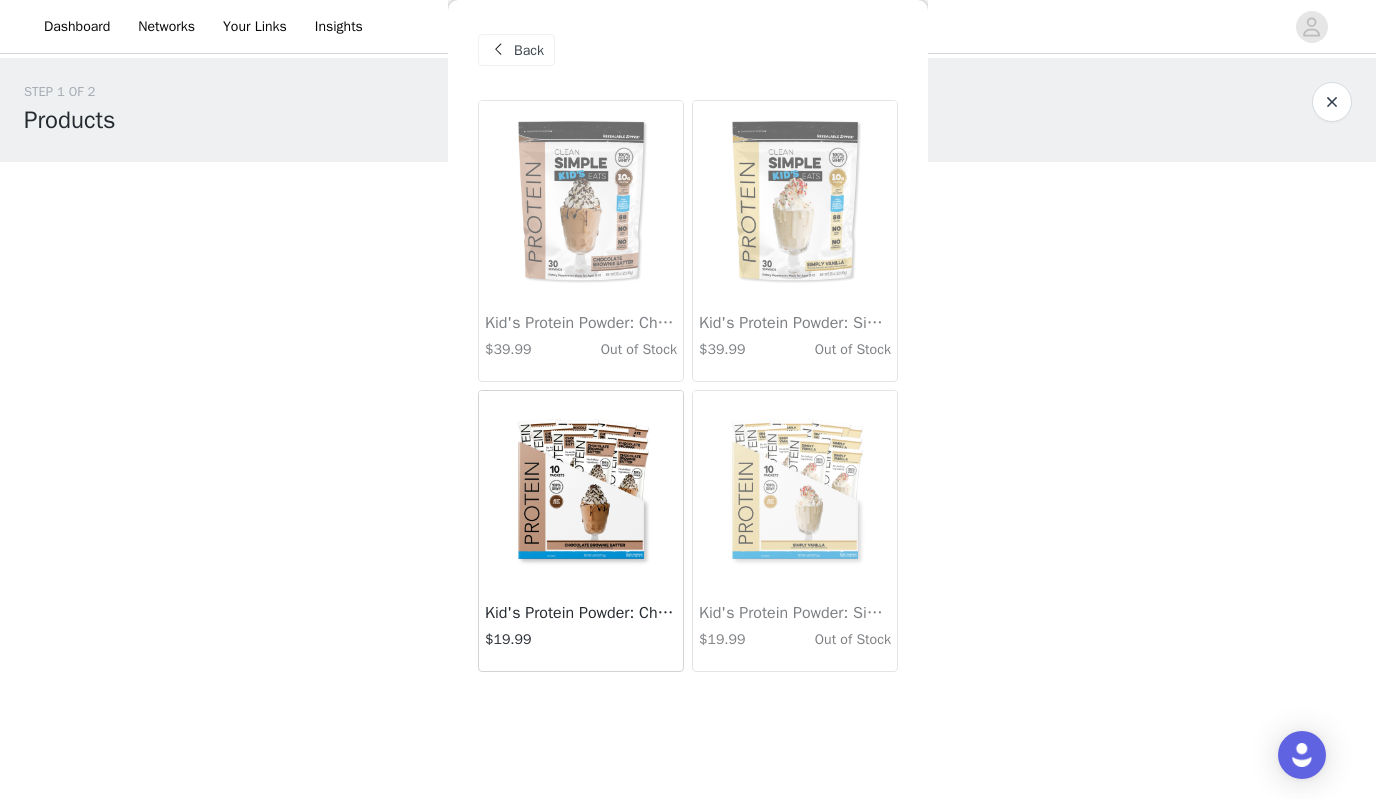 click on "Back" at bounding box center (516, 50) 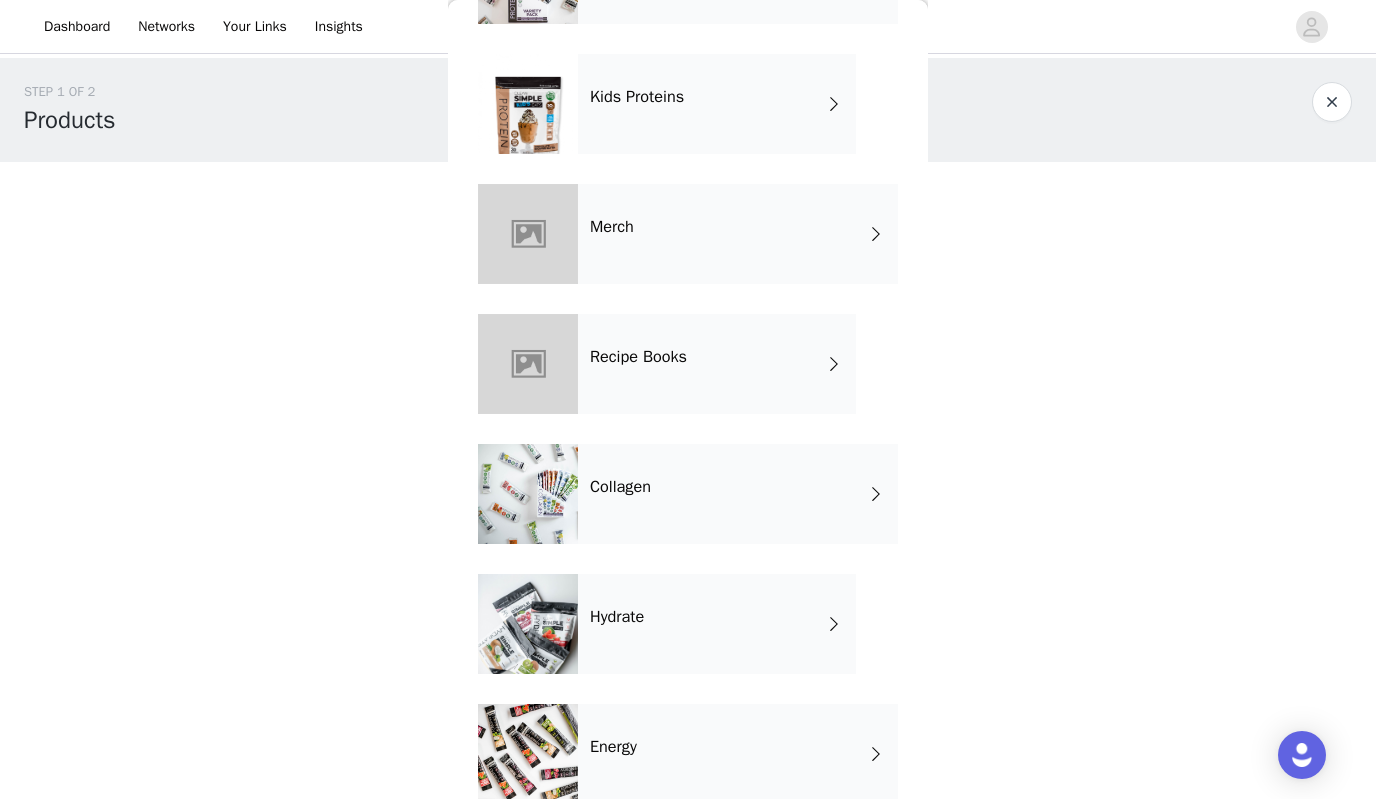 scroll, scrollTop: 352, scrollLeft: 0, axis: vertical 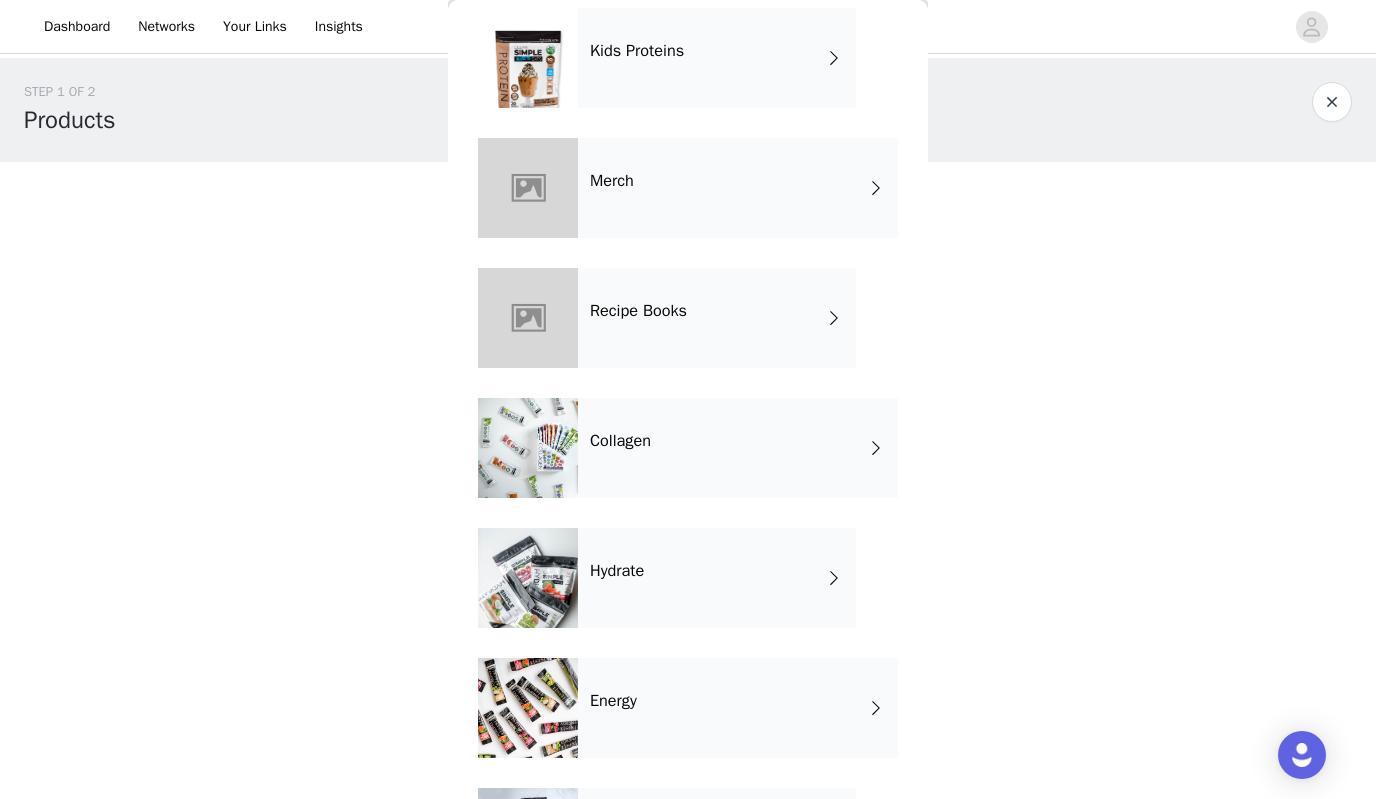 click on "Collagen" at bounding box center [738, 448] 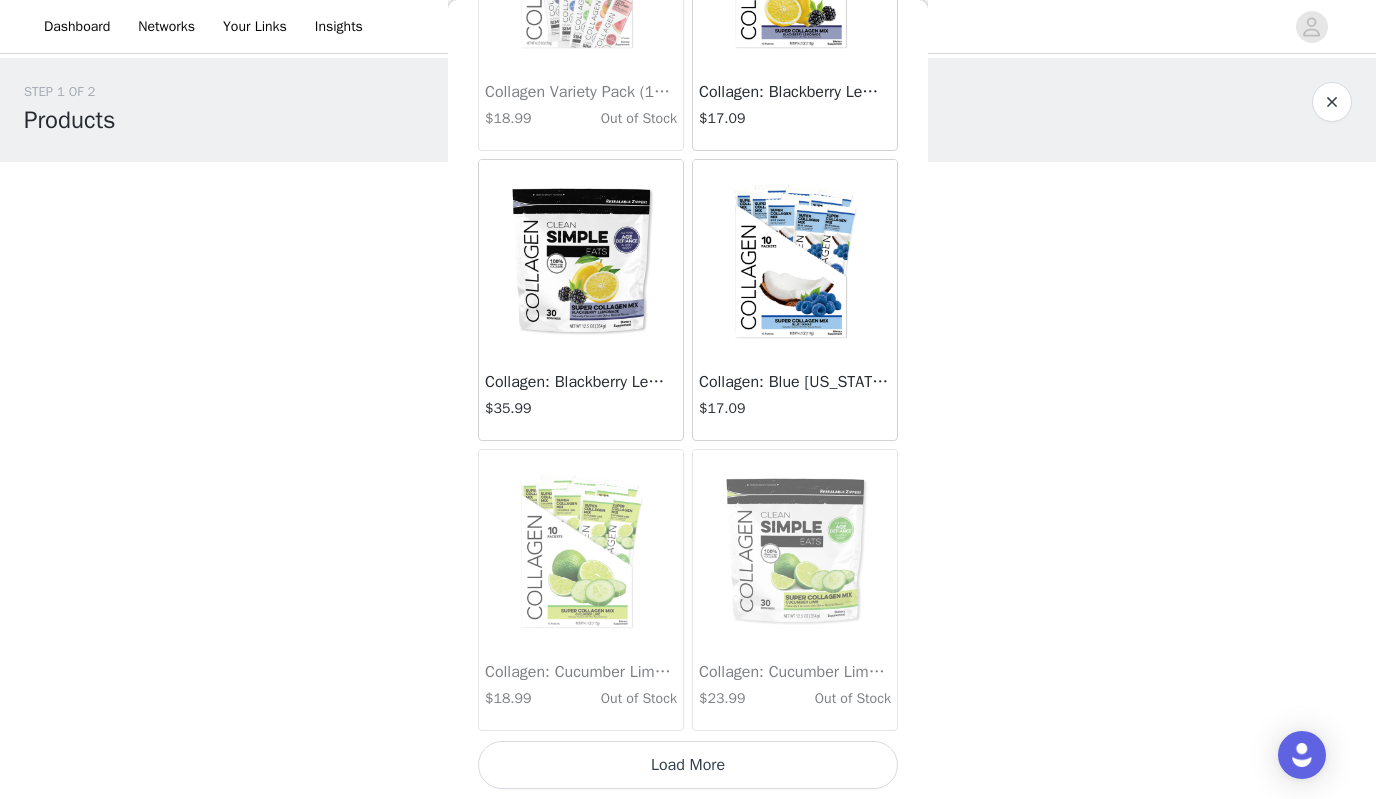 scroll, scrollTop: 2261, scrollLeft: 0, axis: vertical 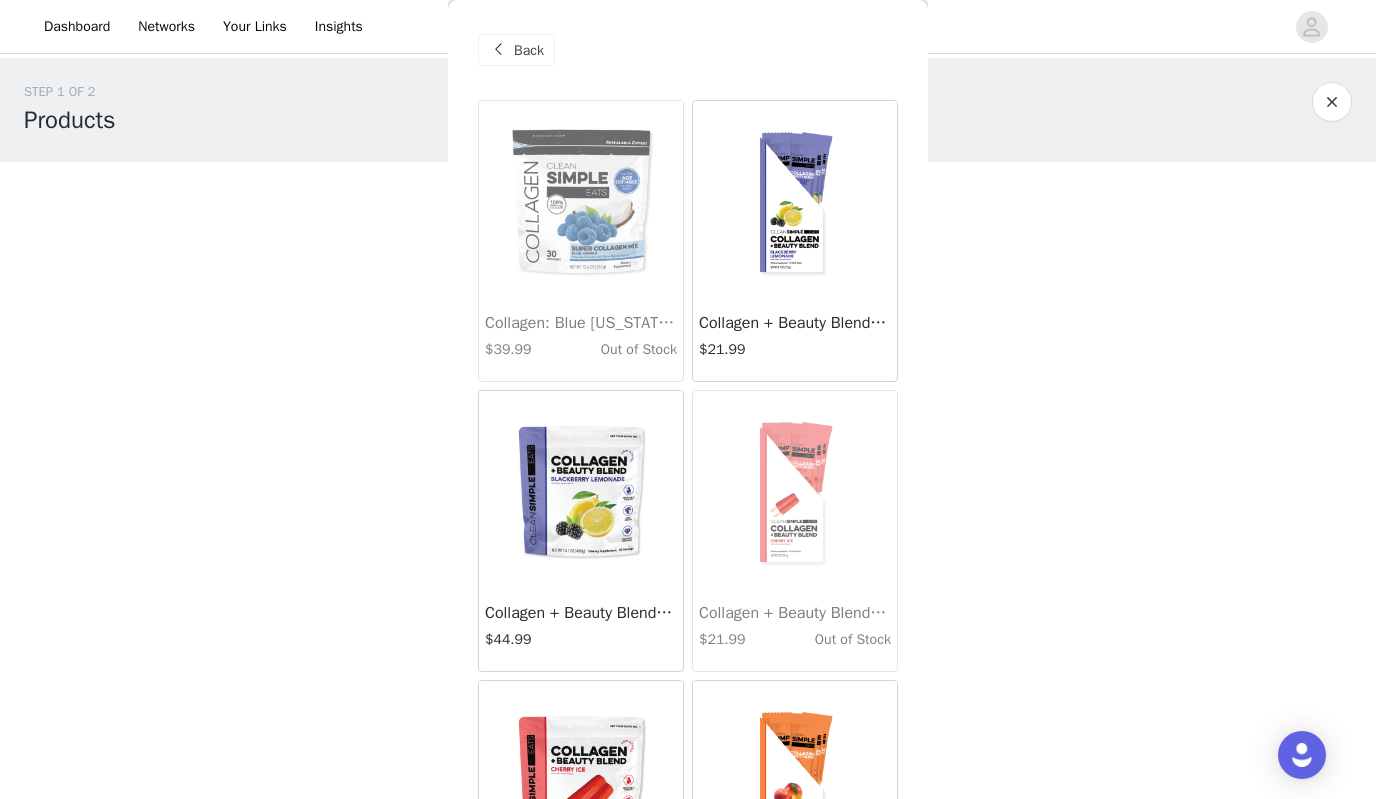click on "Back" at bounding box center (529, 50) 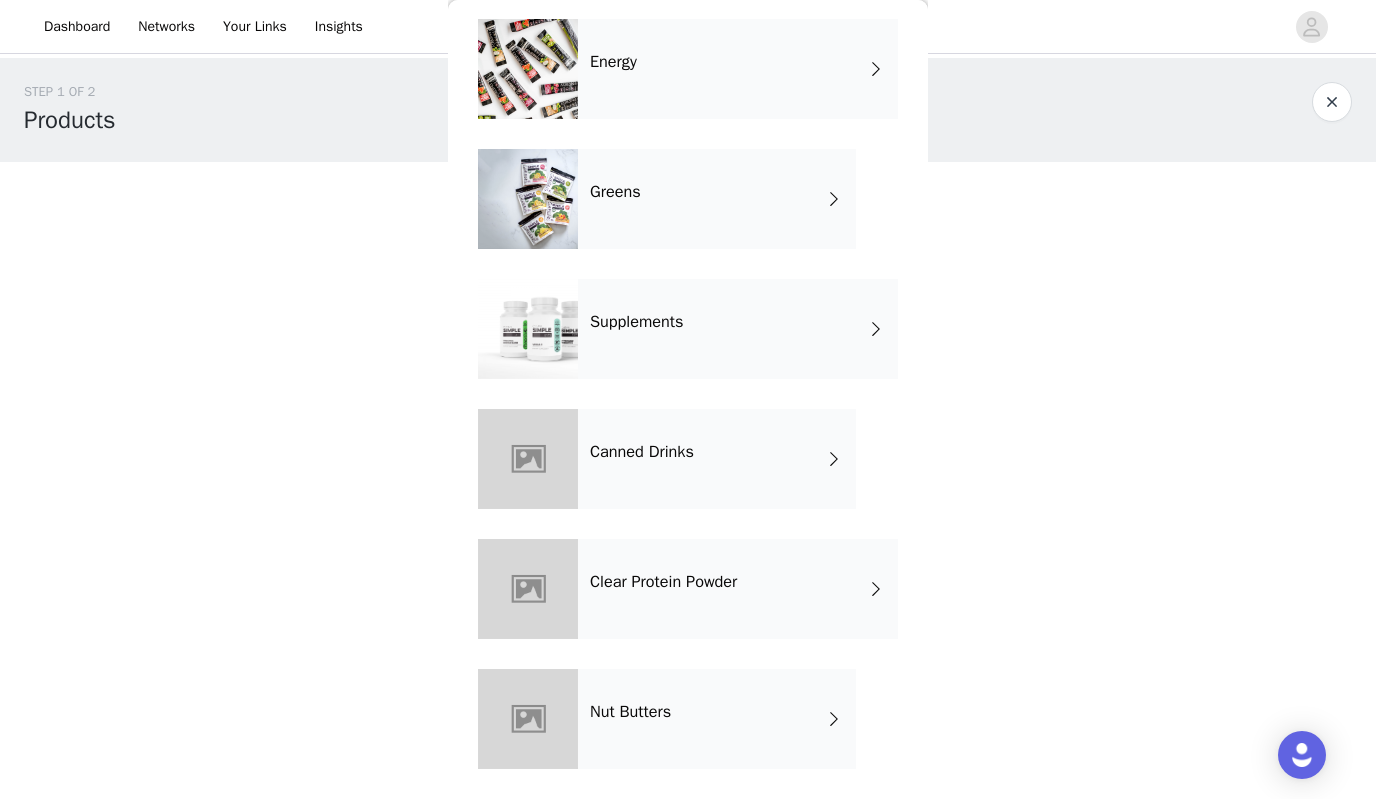 scroll, scrollTop: 991, scrollLeft: 0, axis: vertical 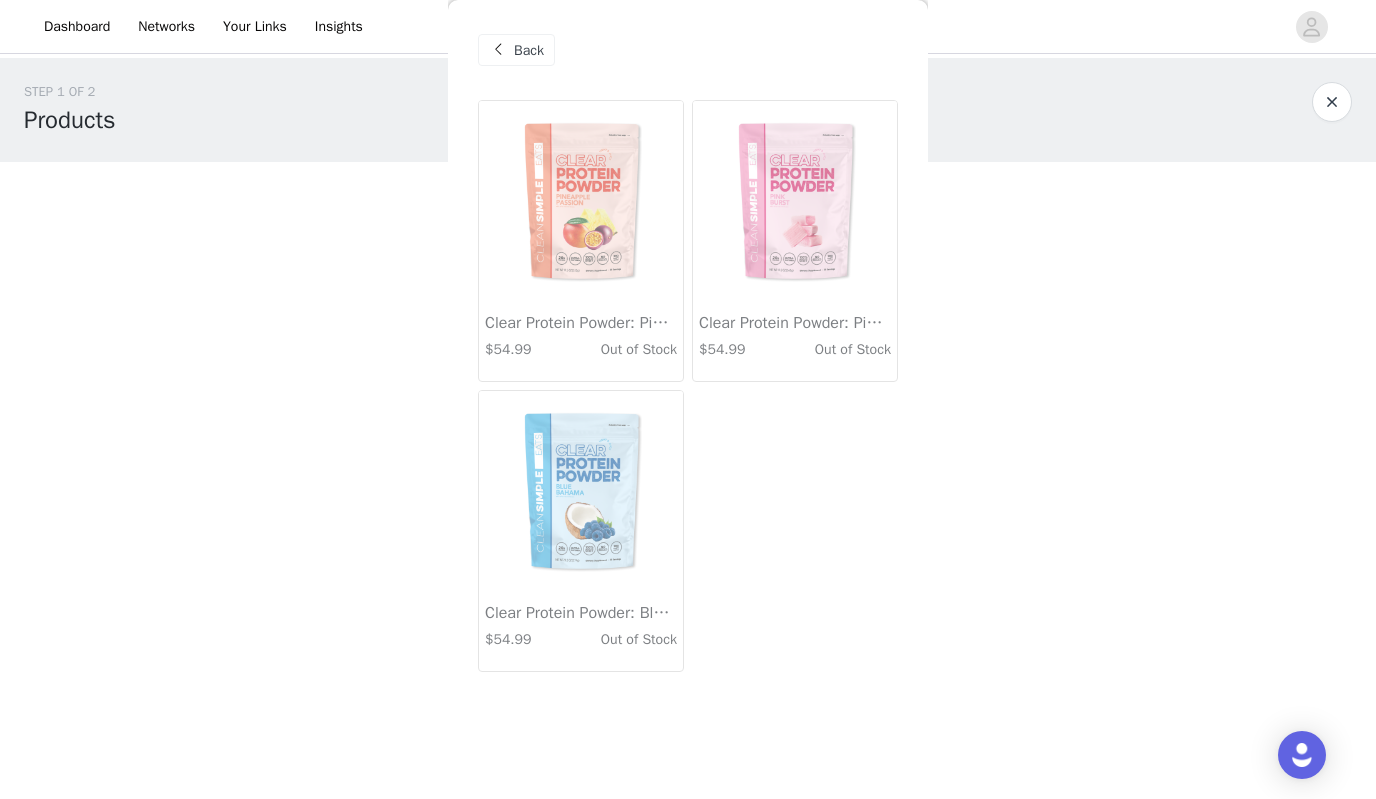 click on "Back" at bounding box center [516, 50] 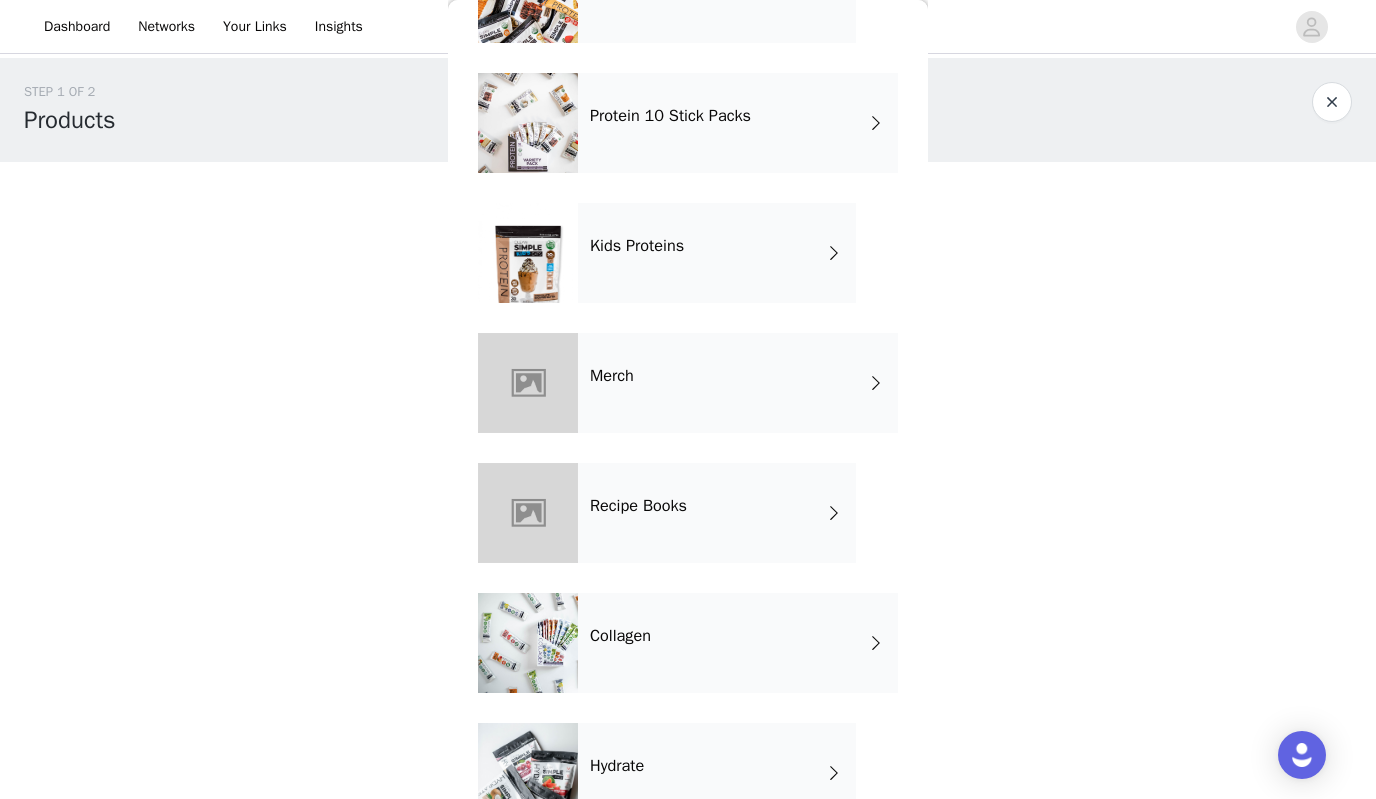 scroll, scrollTop: 100, scrollLeft: 0, axis: vertical 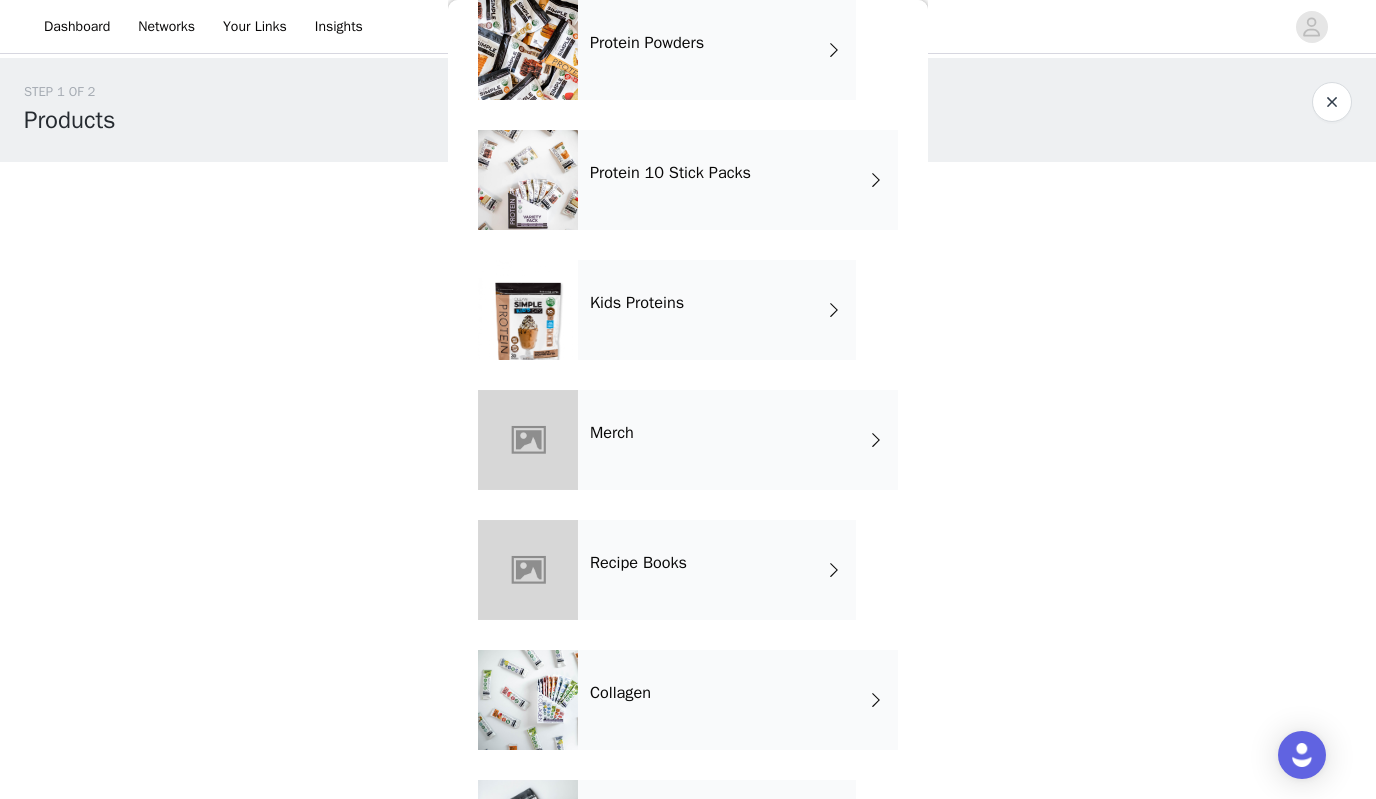 click on "Kids Proteins" at bounding box center (637, 303) 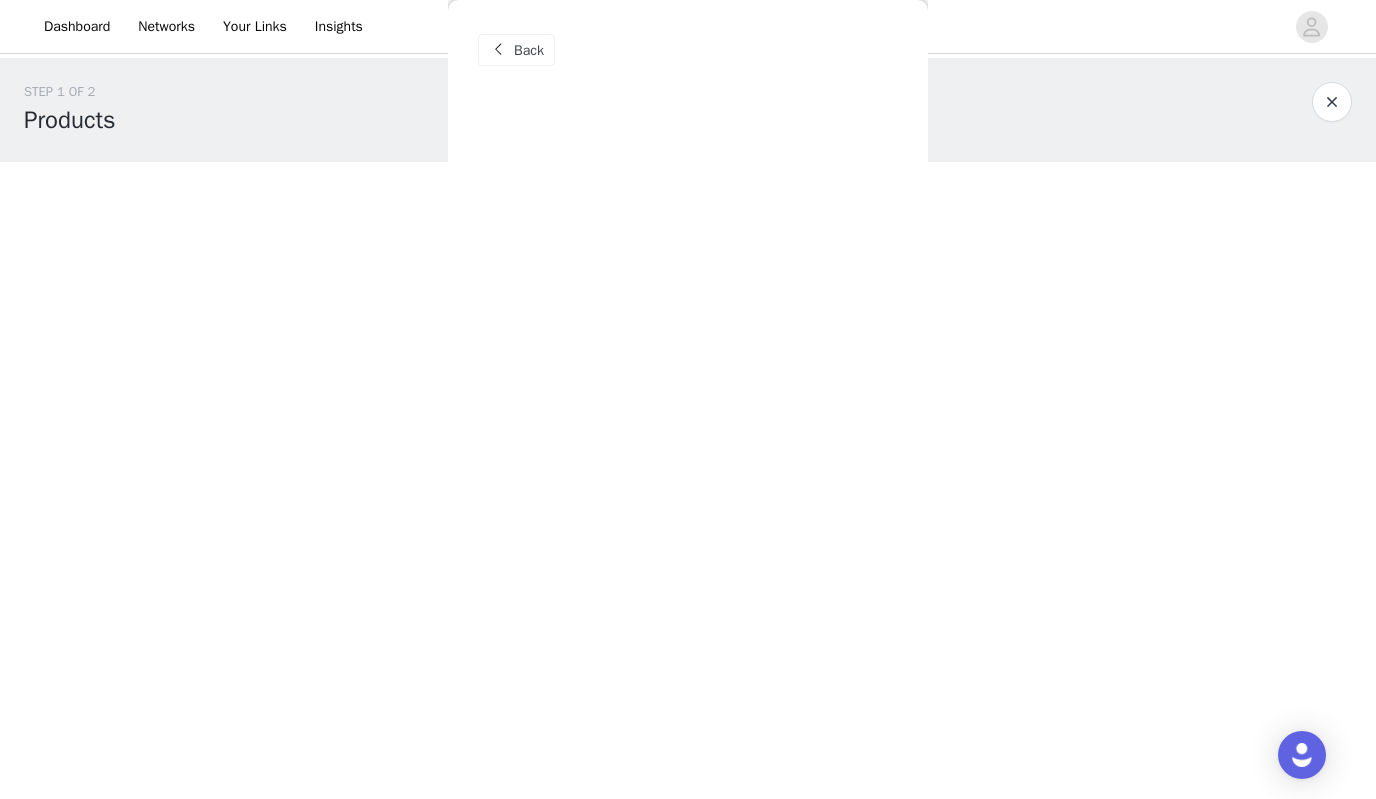 scroll, scrollTop: 0, scrollLeft: 0, axis: both 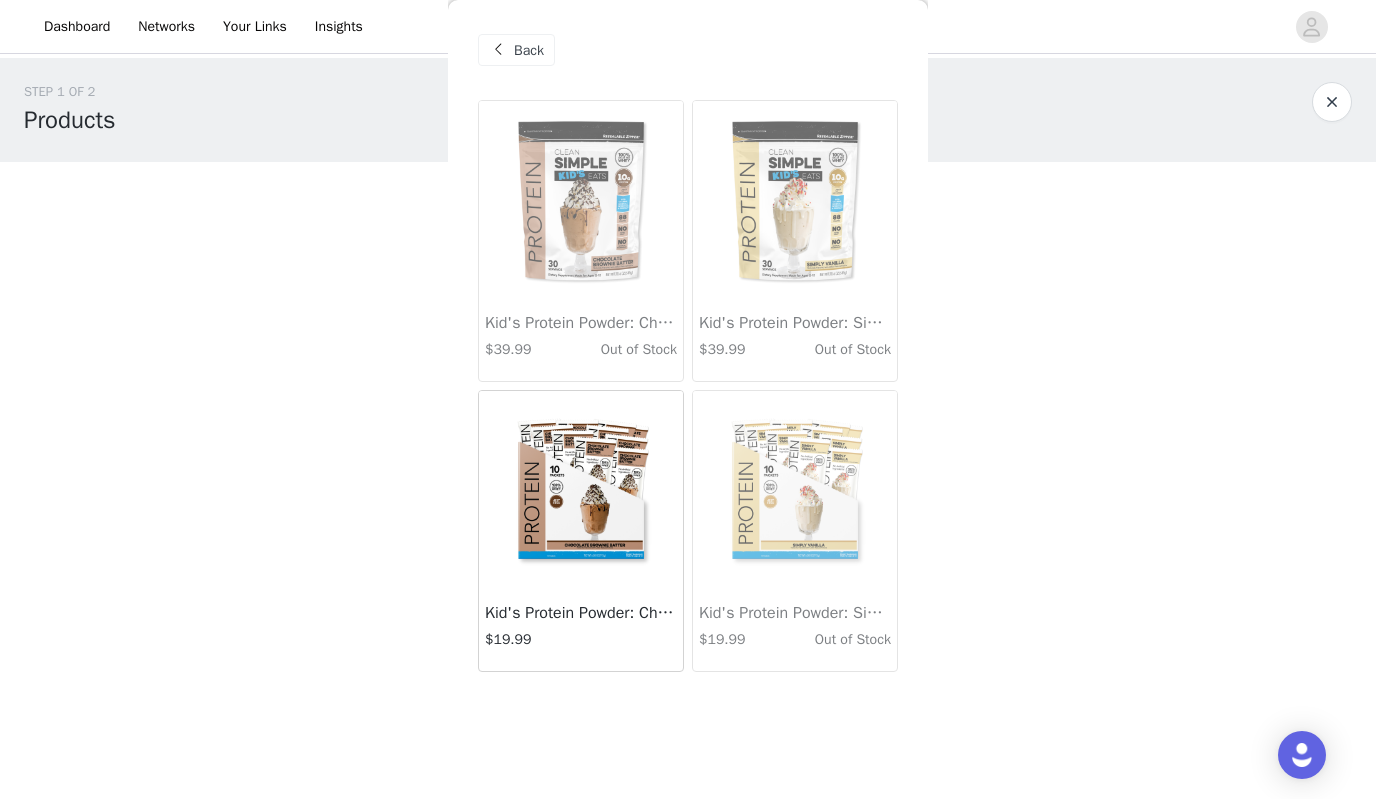 click on "Back" at bounding box center [516, 50] 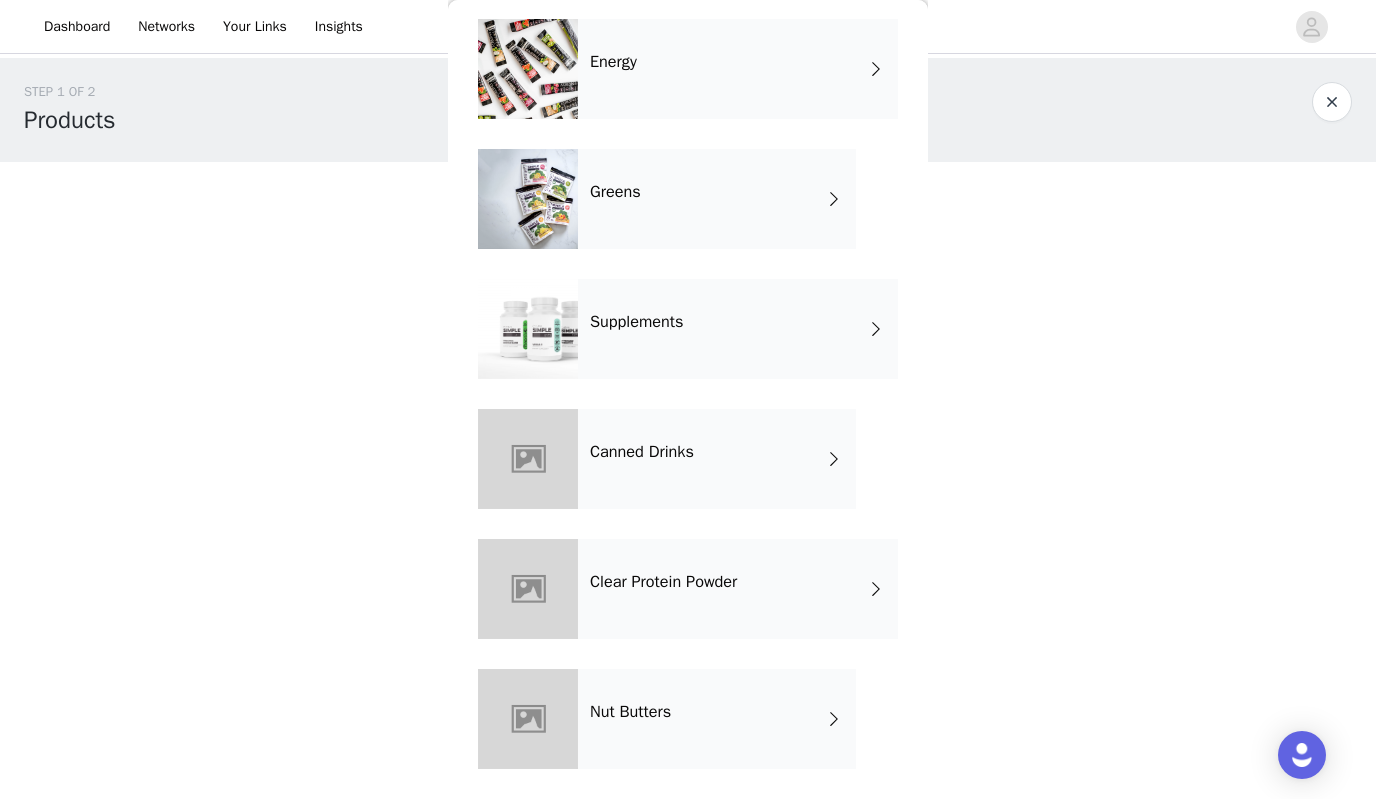 scroll, scrollTop: 991, scrollLeft: 0, axis: vertical 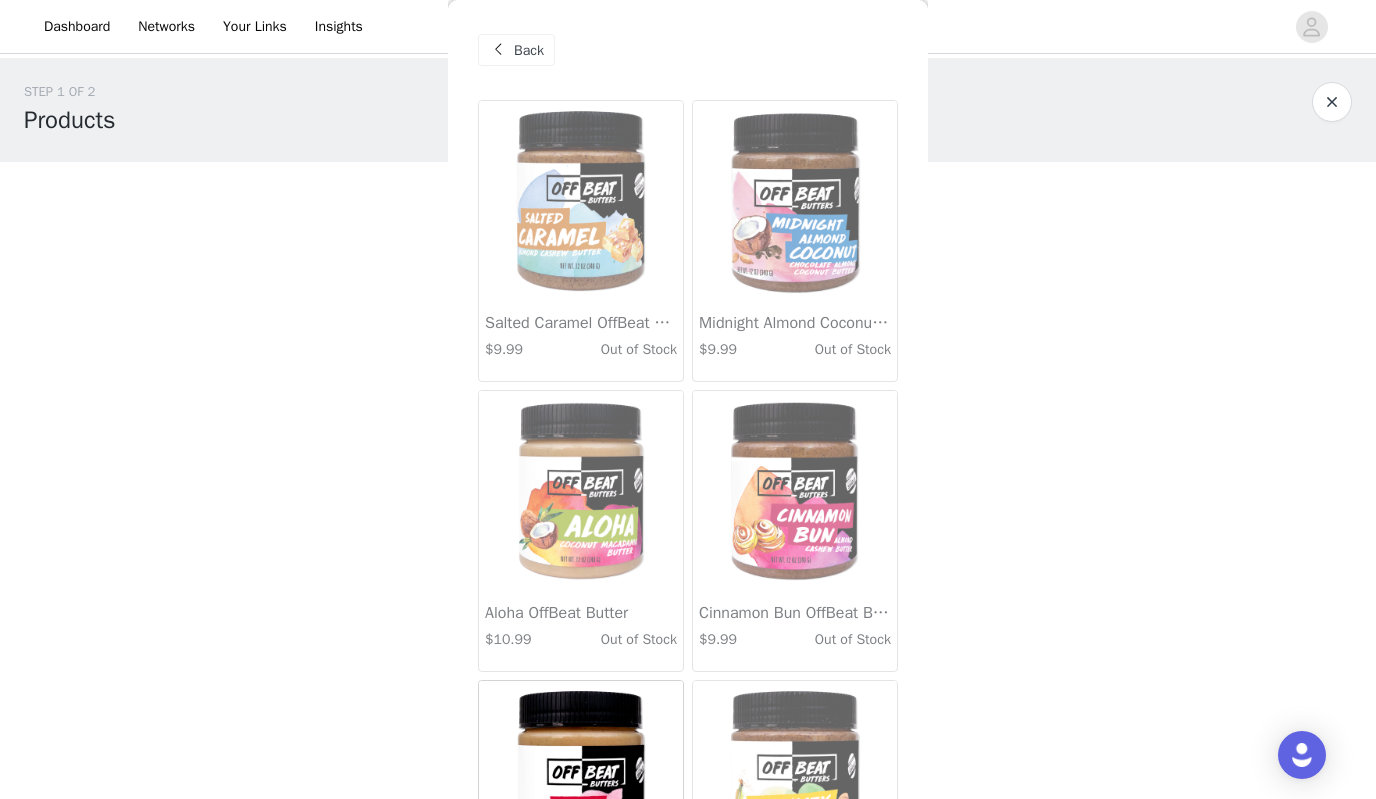 click at bounding box center (498, 50) 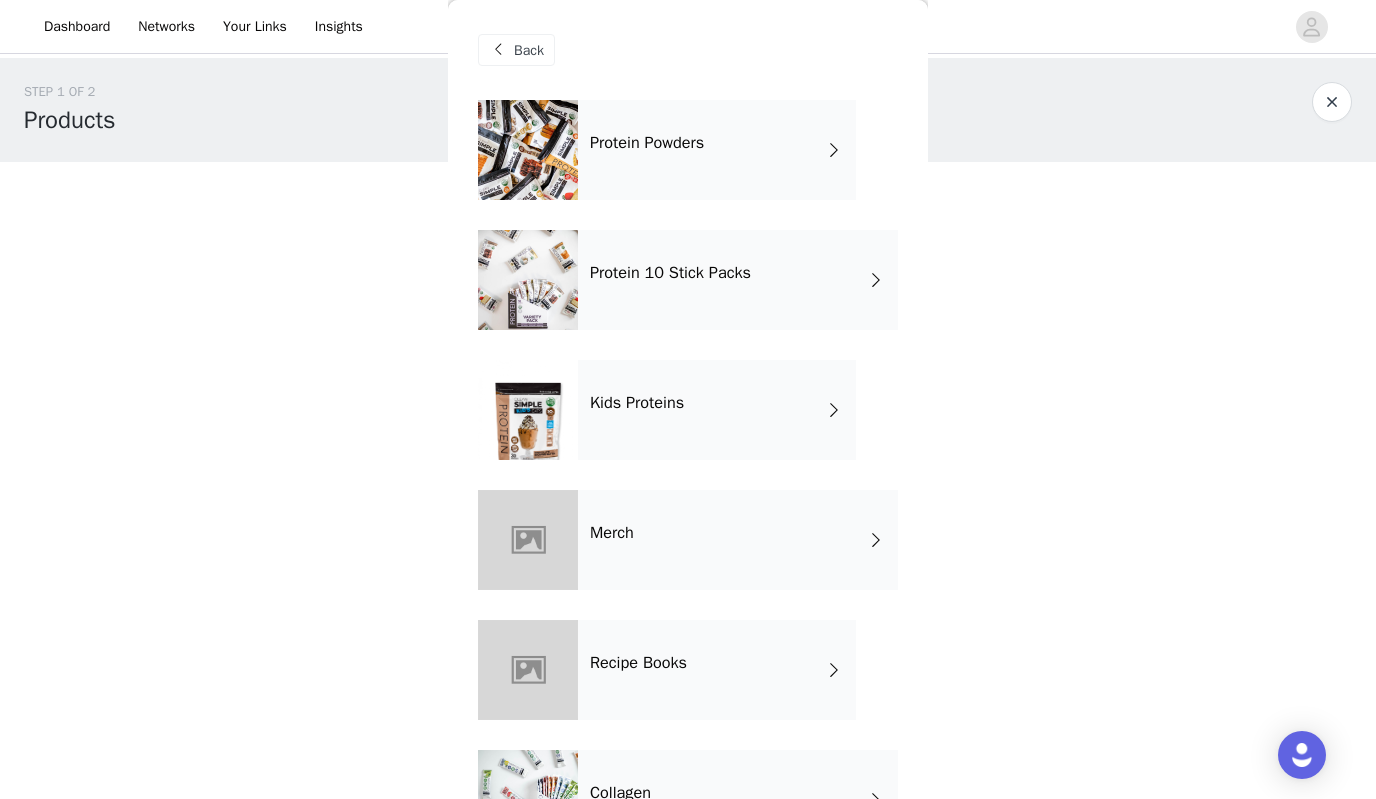 click on "Protein 10 Stick Packs" at bounding box center [738, 280] 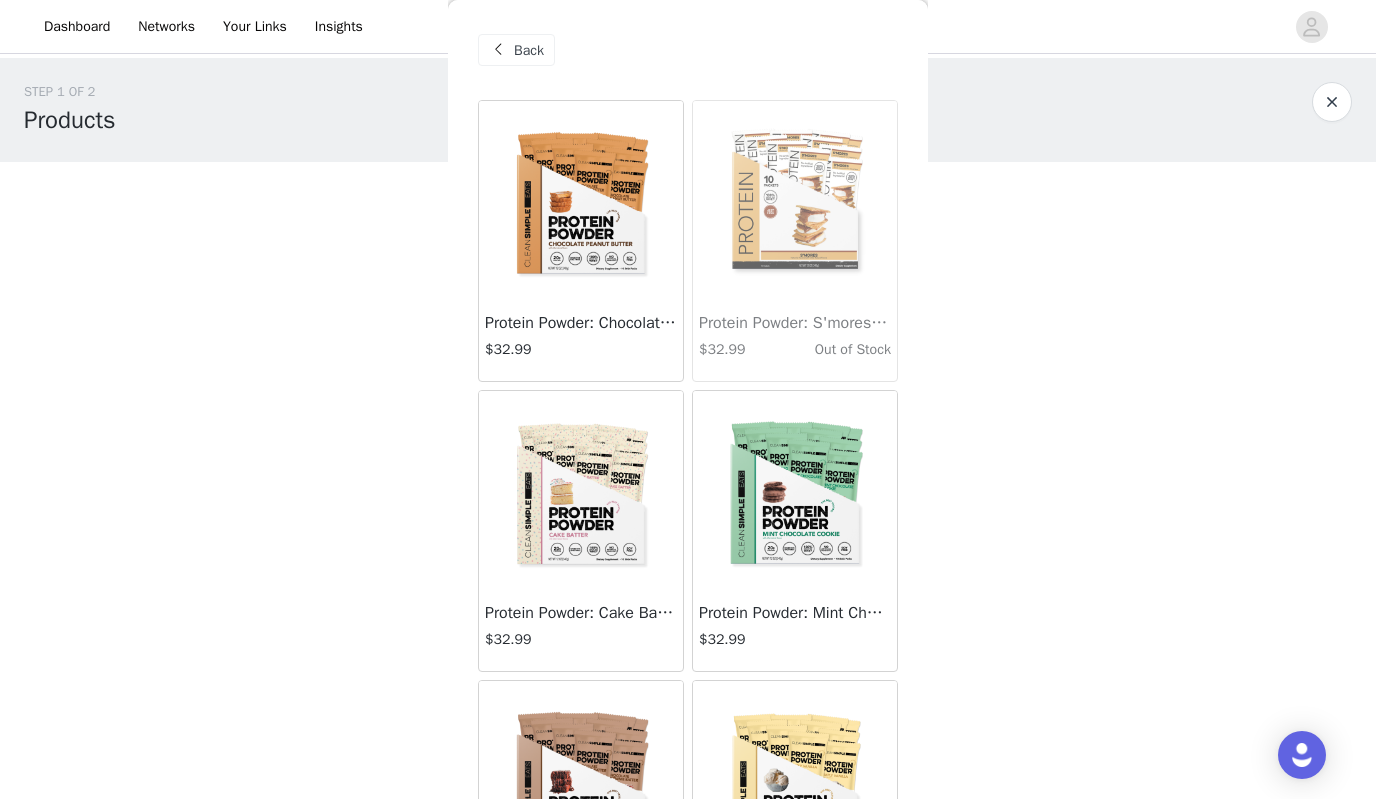 scroll, scrollTop: 0, scrollLeft: 0, axis: both 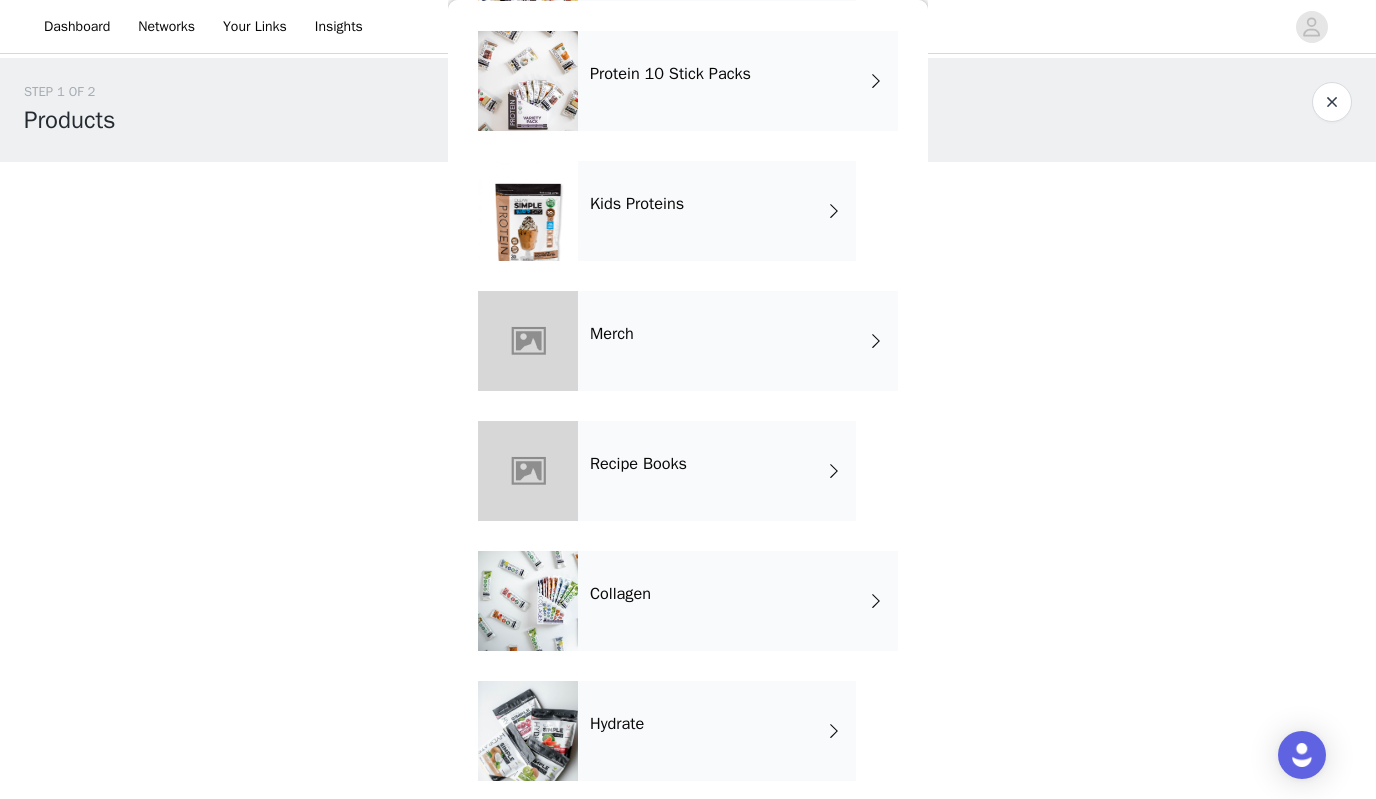 click on "Merch" at bounding box center (738, 341) 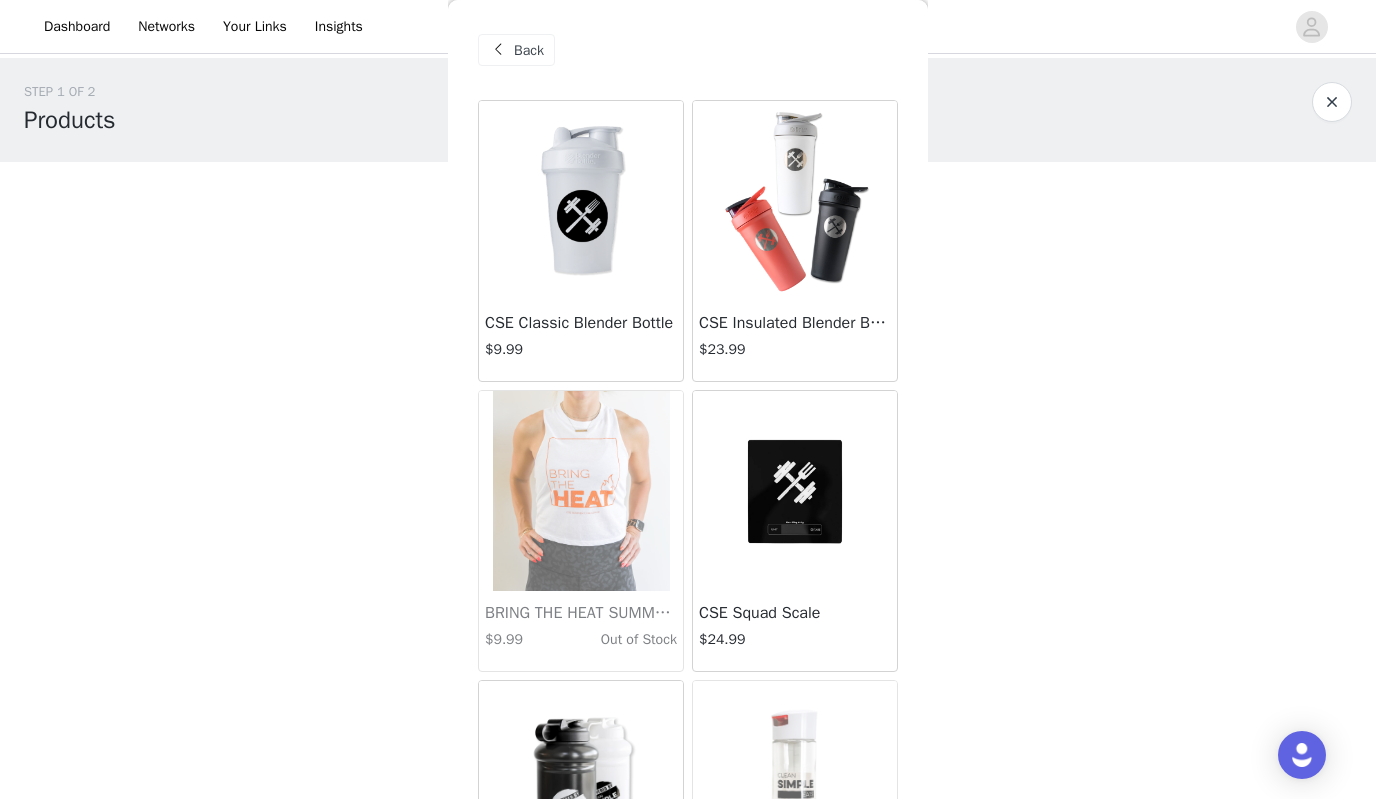 scroll, scrollTop: 0, scrollLeft: 0, axis: both 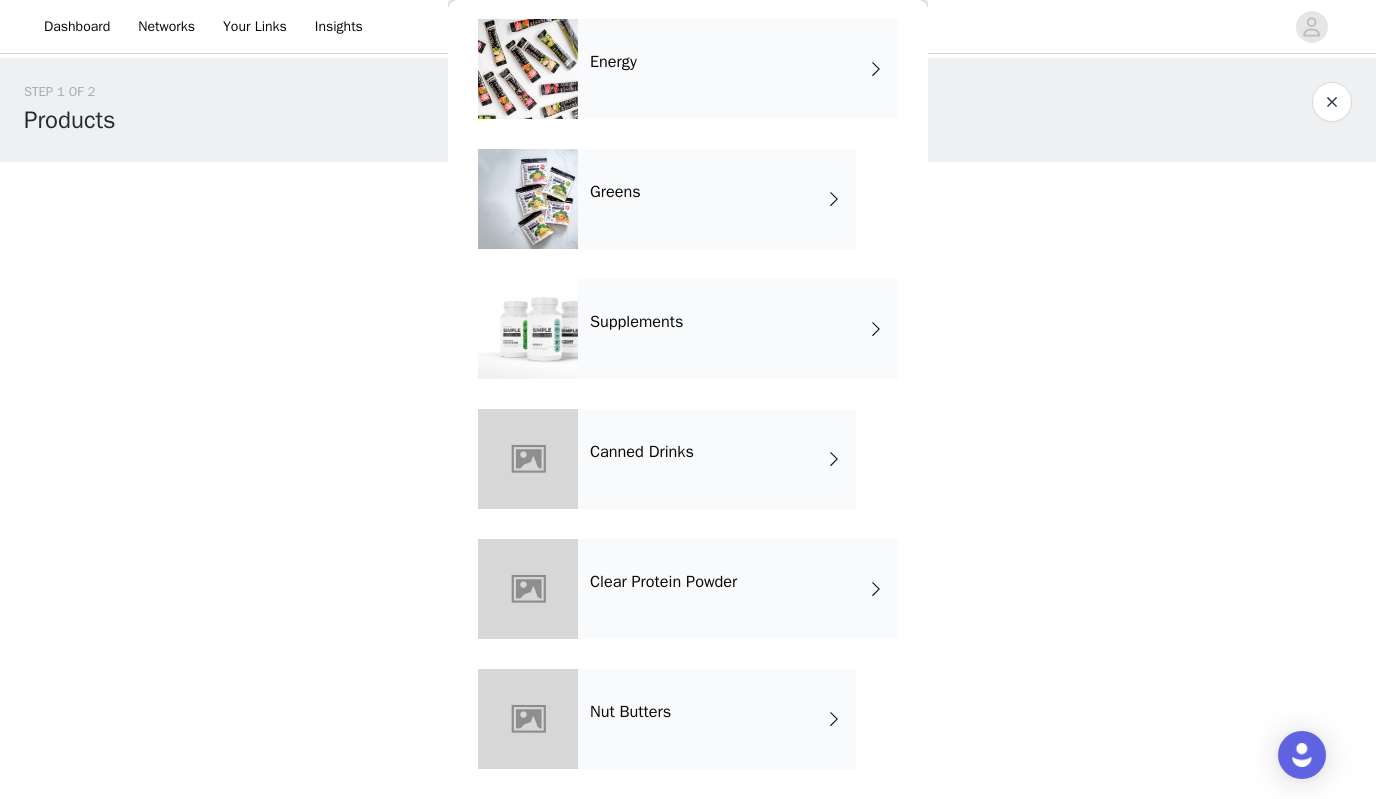 click on "Nut Butters" at bounding box center (630, 712) 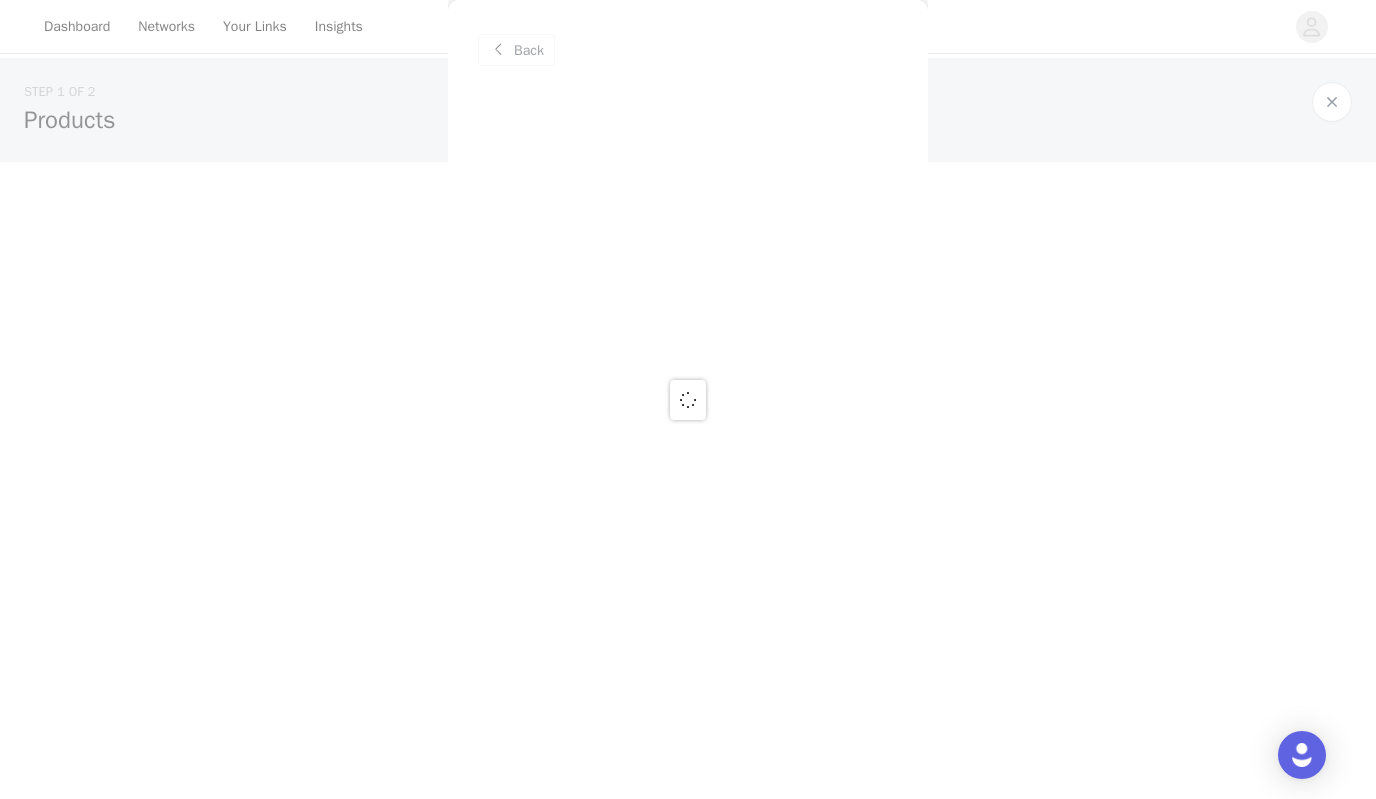 scroll 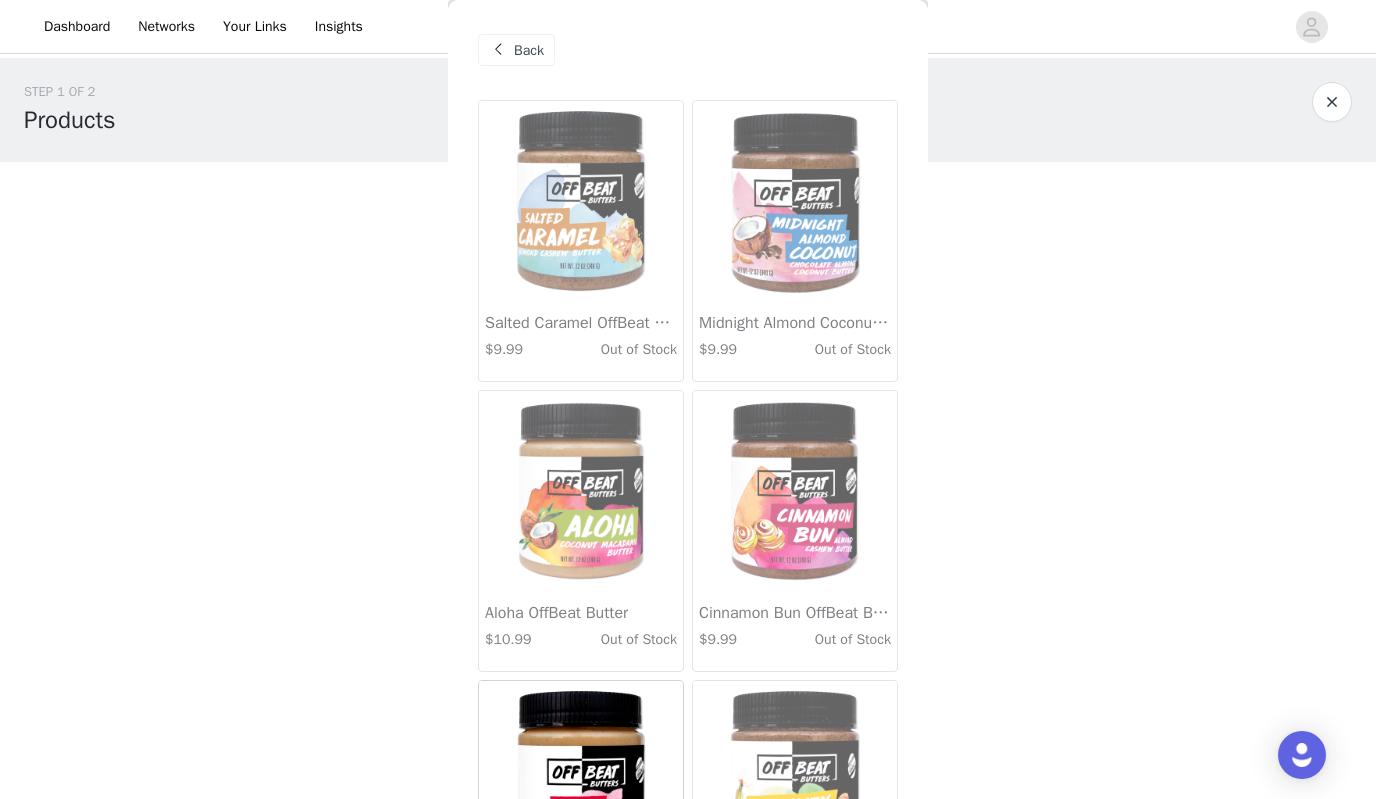 click on "Back" at bounding box center (529, 50) 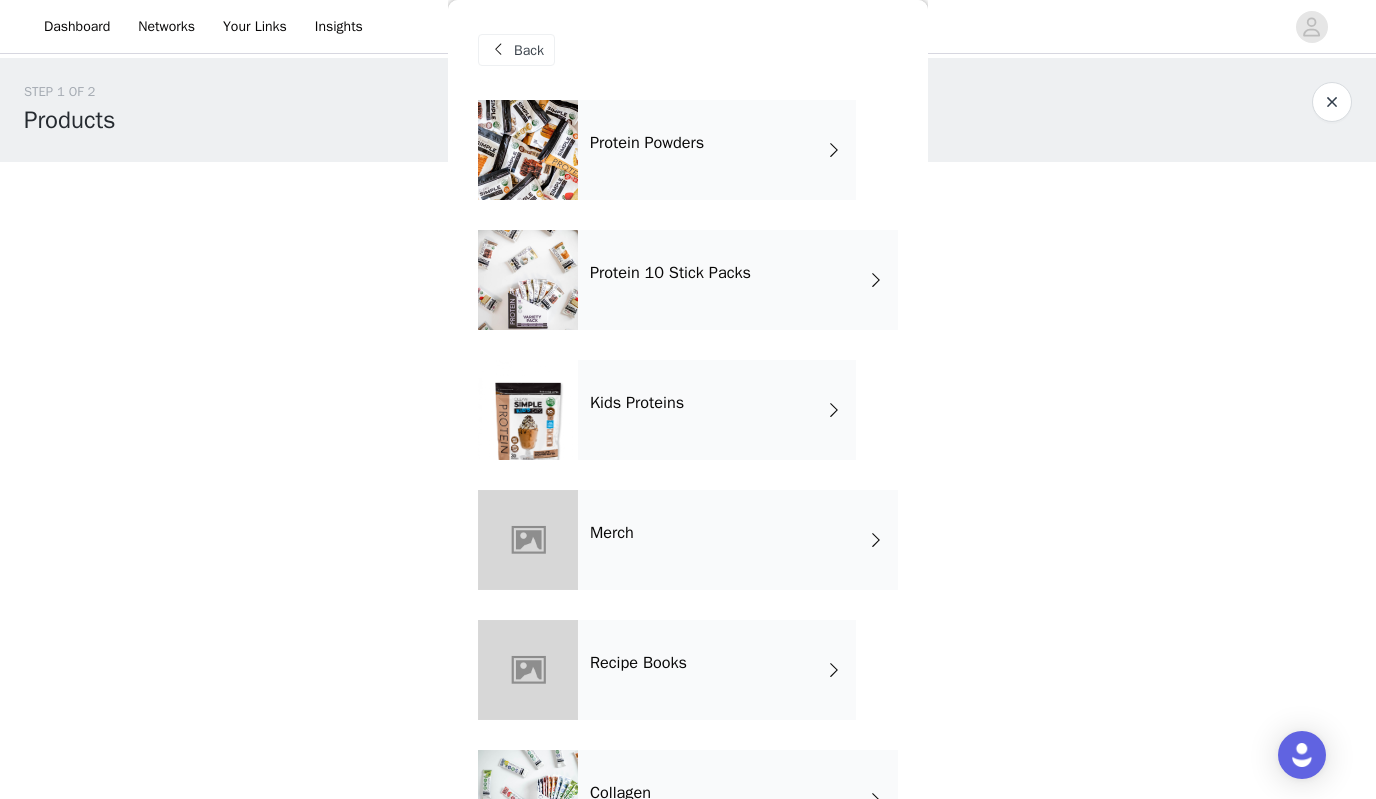 click on "Back" at bounding box center (516, 50) 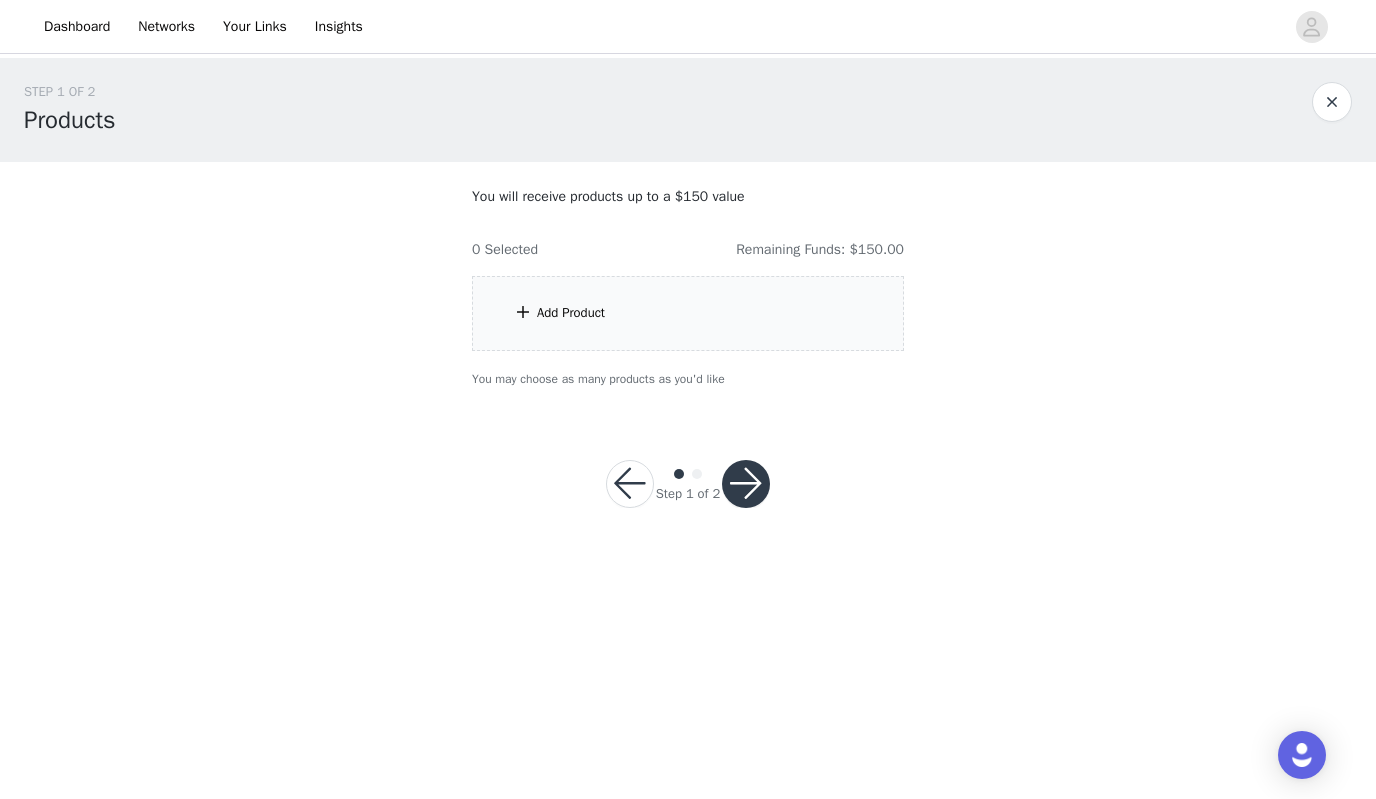 click on "Add Product" at bounding box center (688, 313) 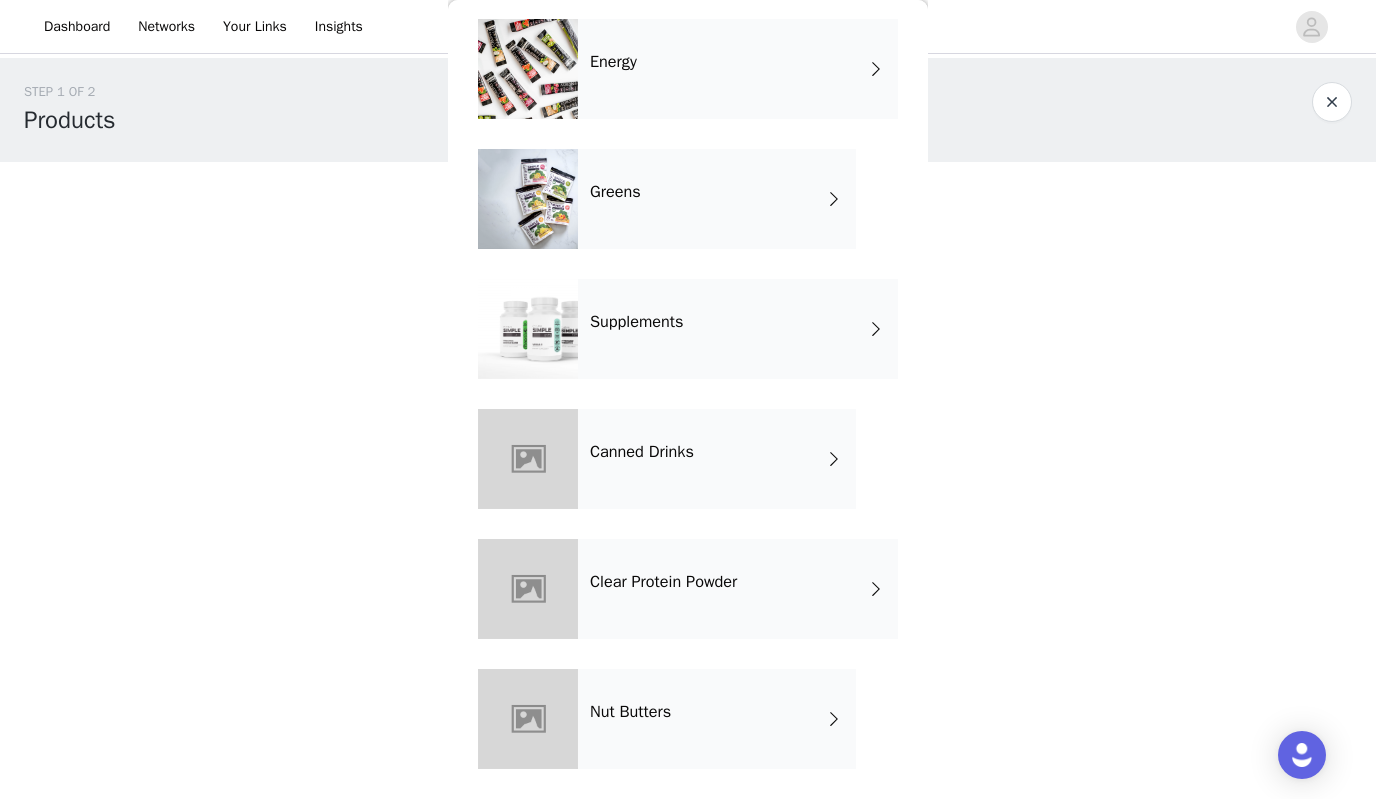 scroll, scrollTop: 991, scrollLeft: 0, axis: vertical 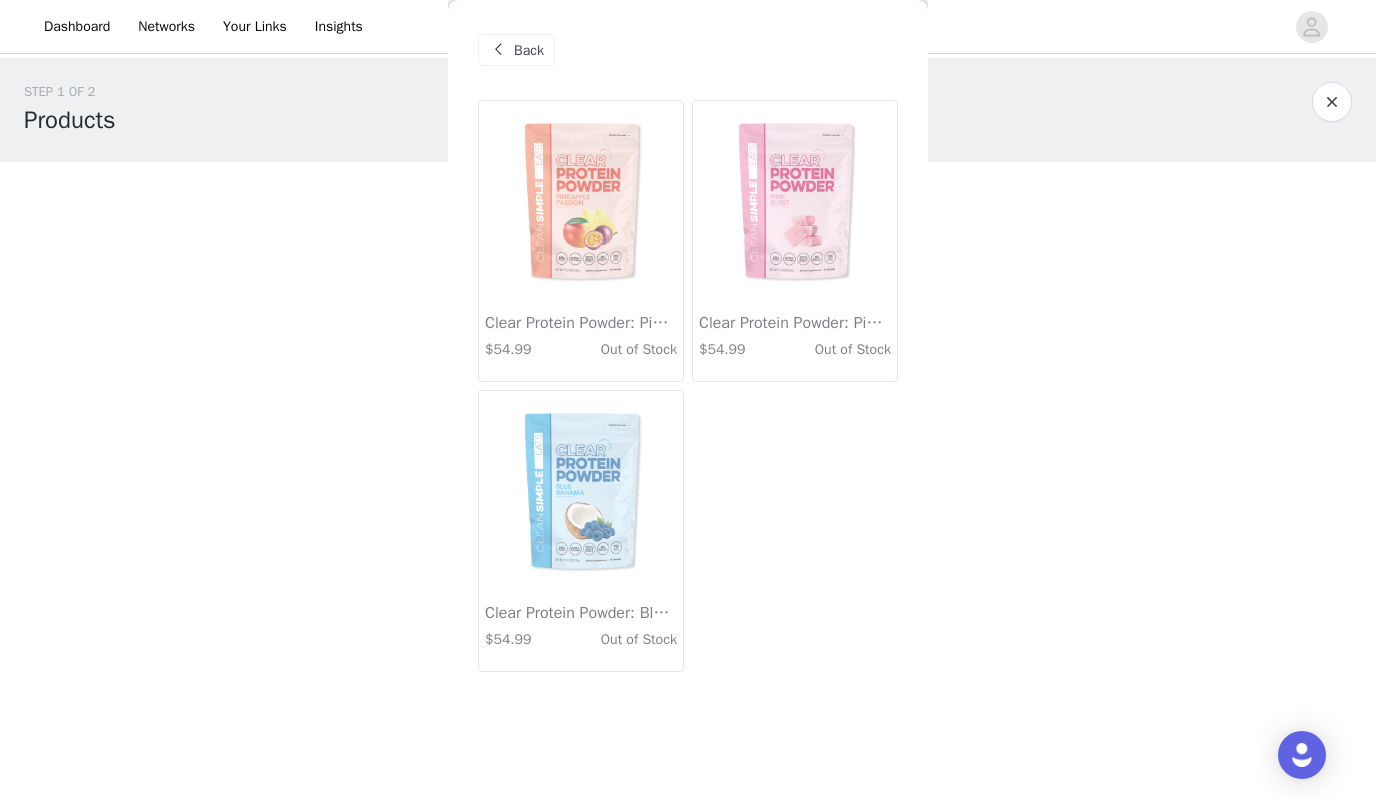click on "Back" at bounding box center [529, 50] 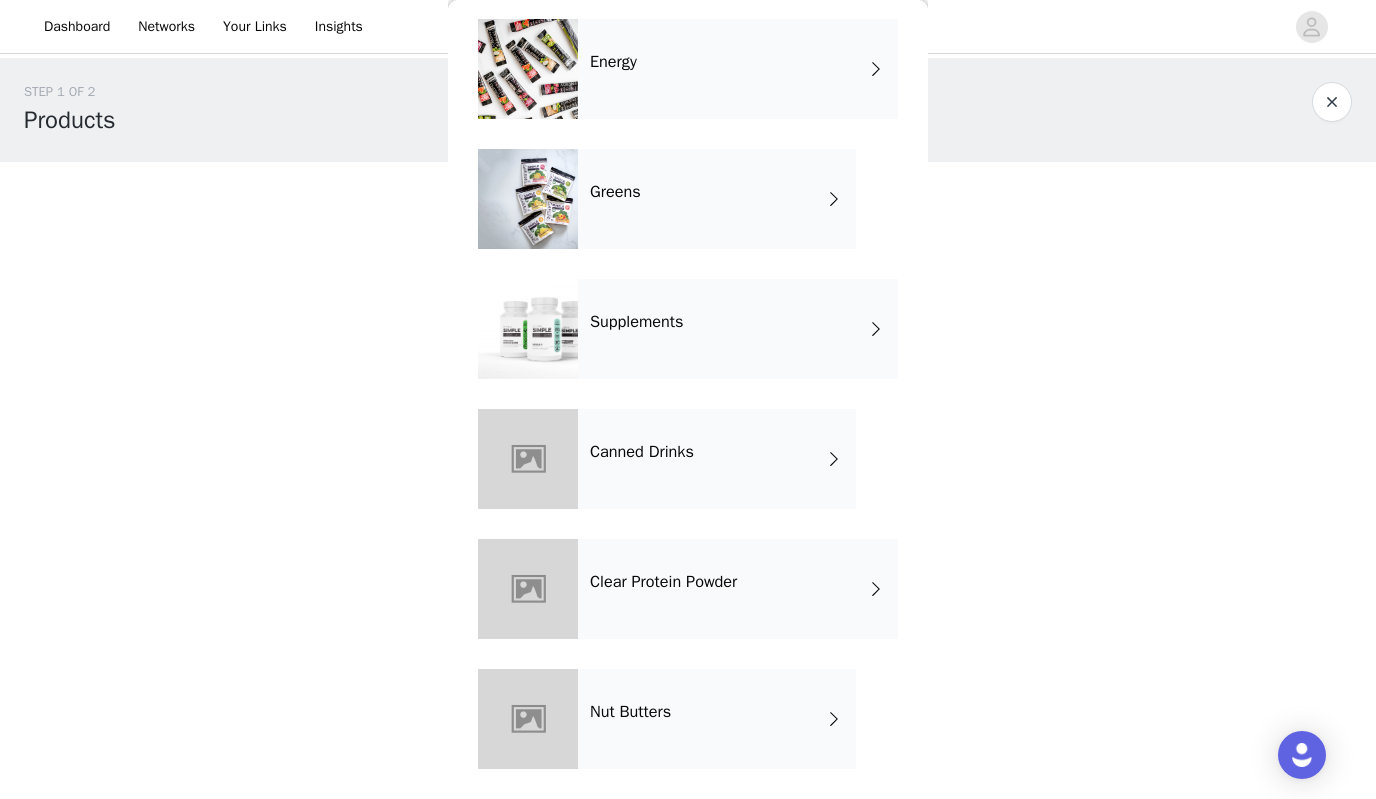 scroll, scrollTop: 991, scrollLeft: 0, axis: vertical 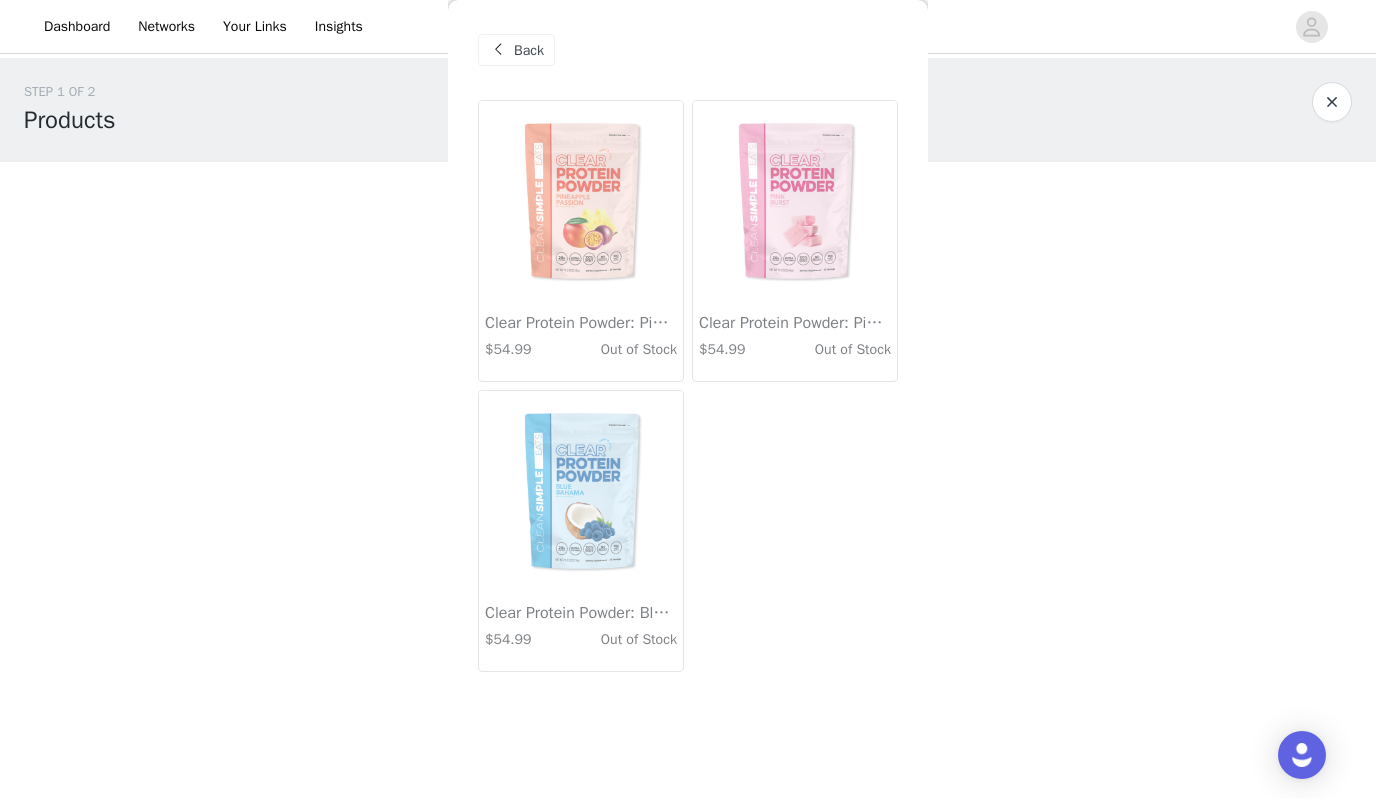 click on "Back" at bounding box center [516, 50] 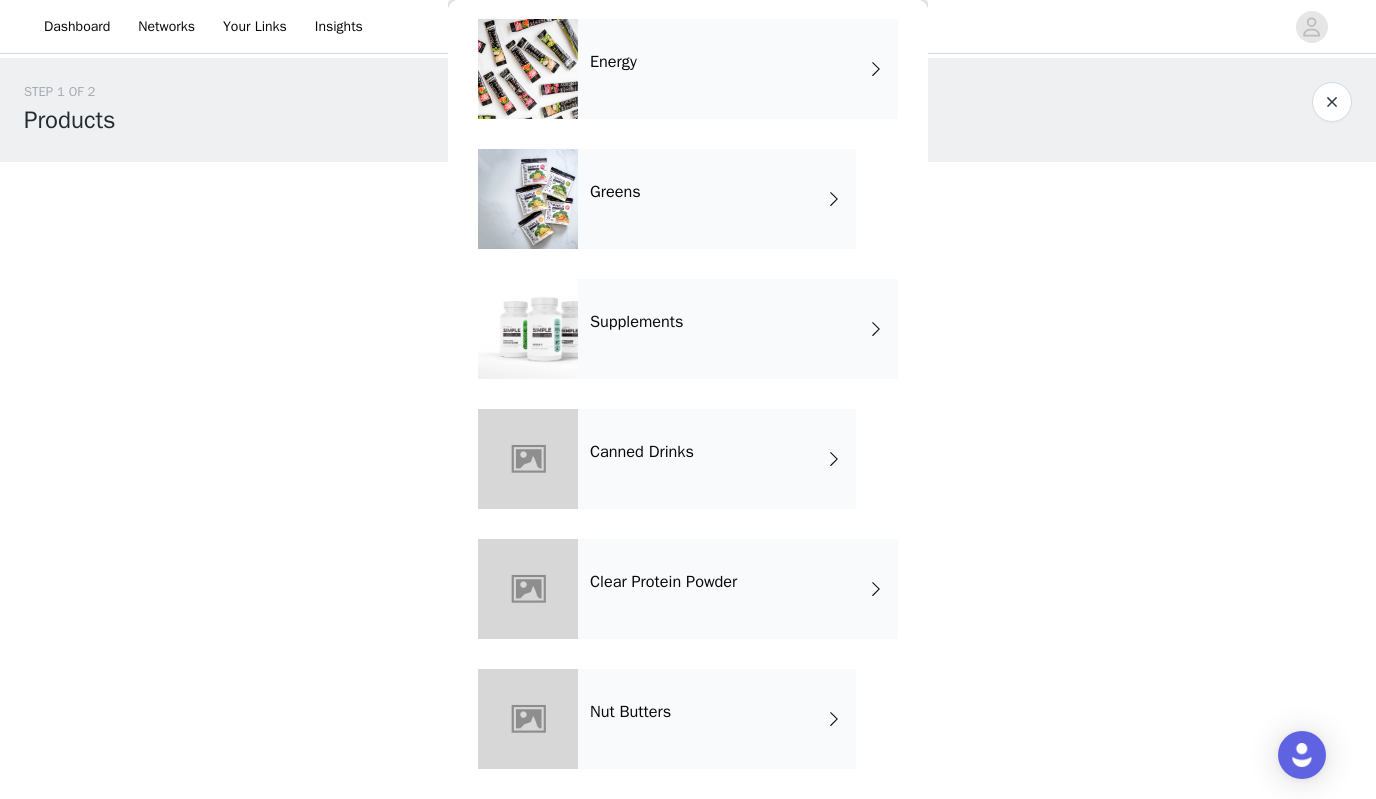 scroll, scrollTop: 991, scrollLeft: 0, axis: vertical 